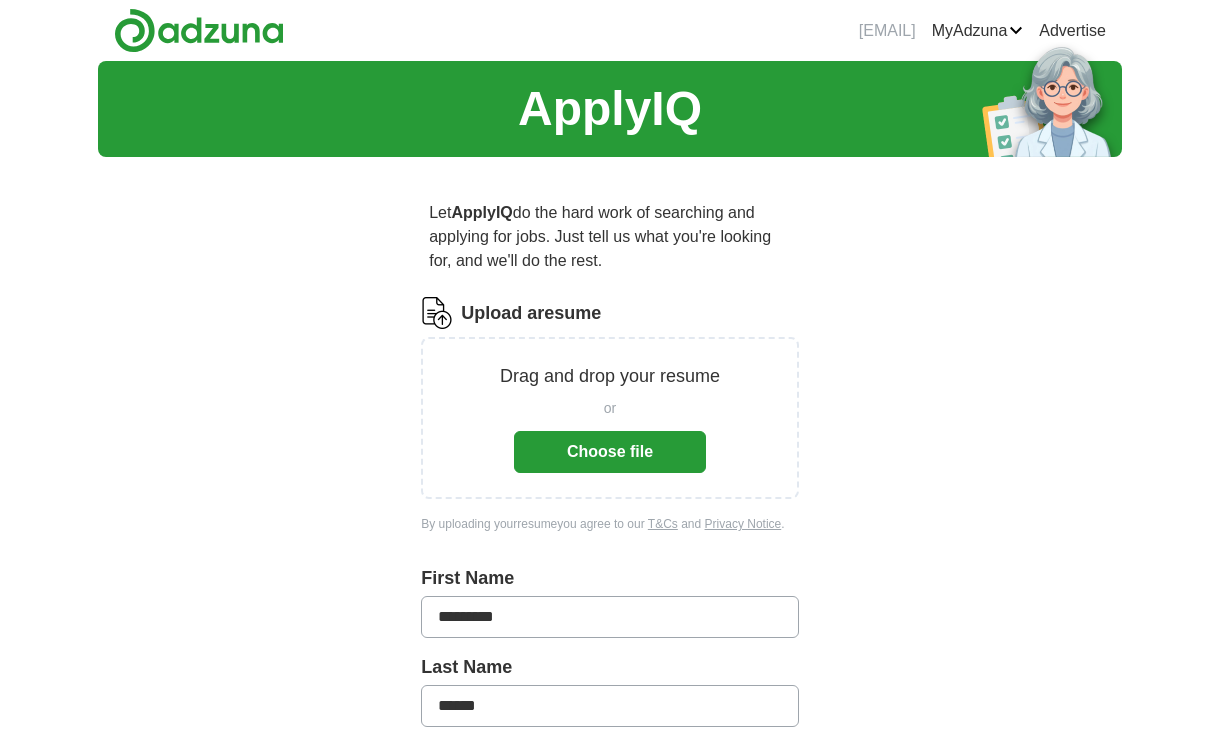 scroll, scrollTop: 0, scrollLeft: 0, axis: both 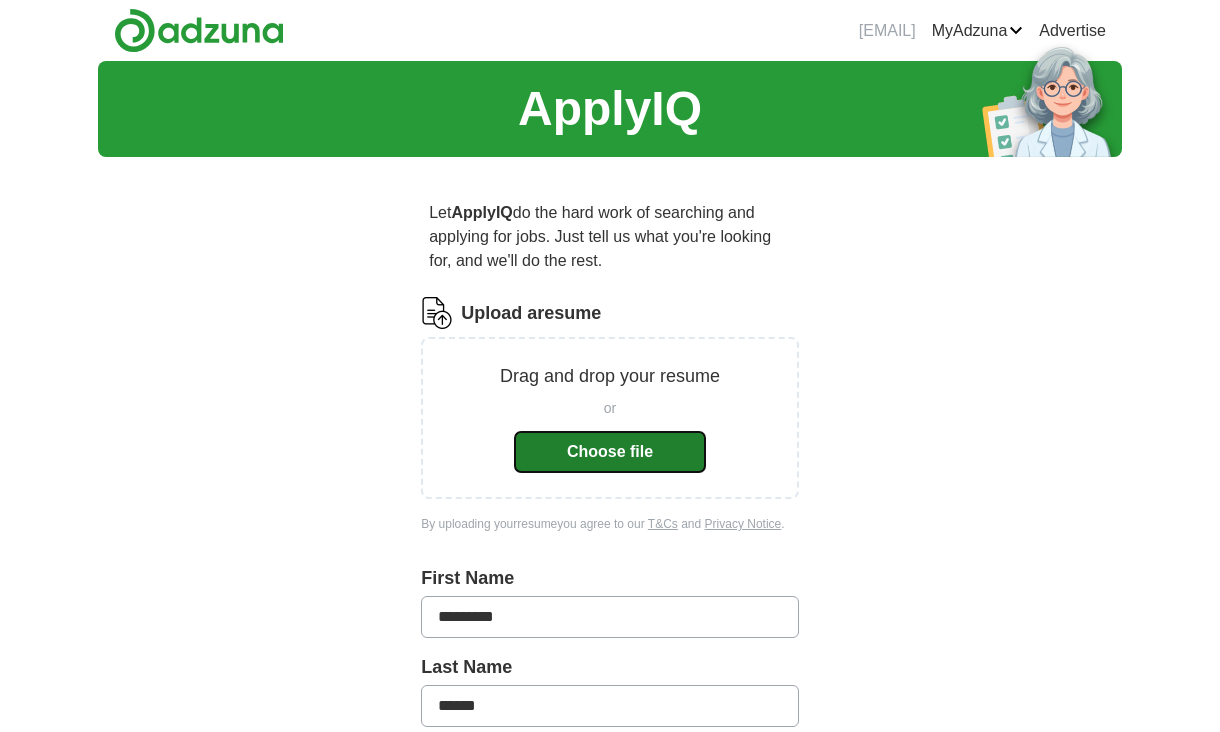 click on "Choose file" at bounding box center [610, 452] 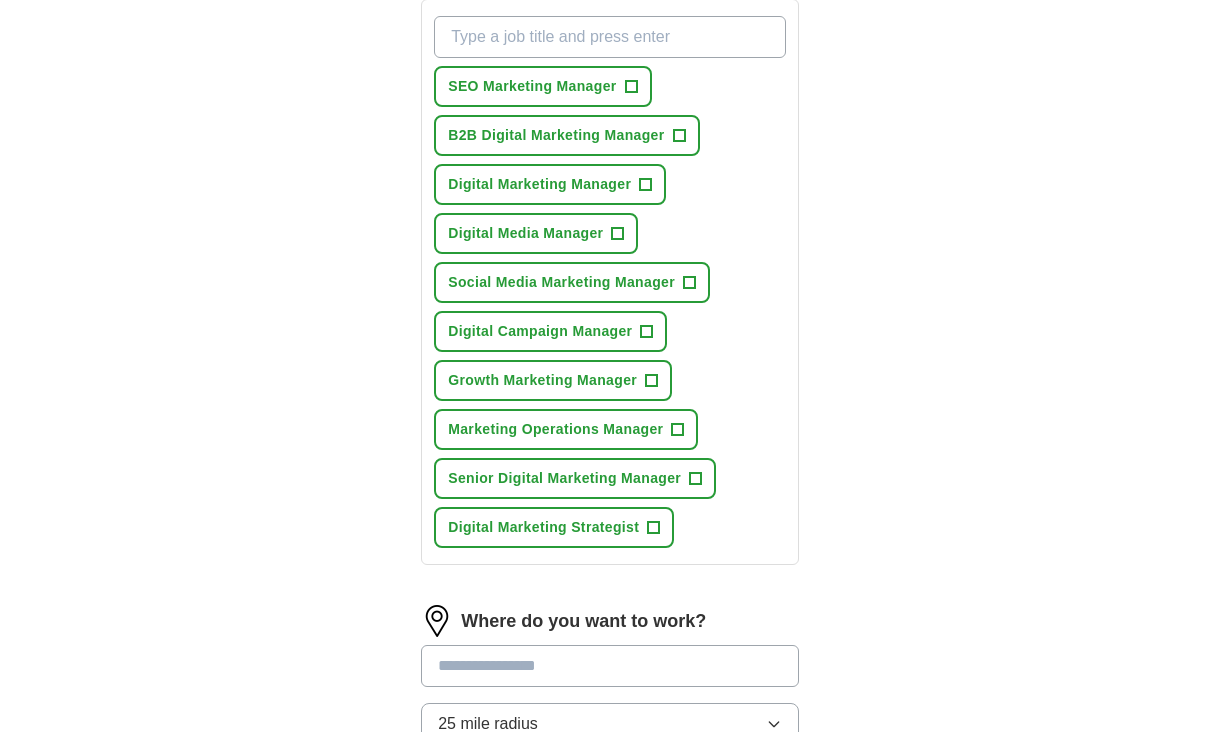scroll, scrollTop: 649, scrollLeft: 0, axis: vertical 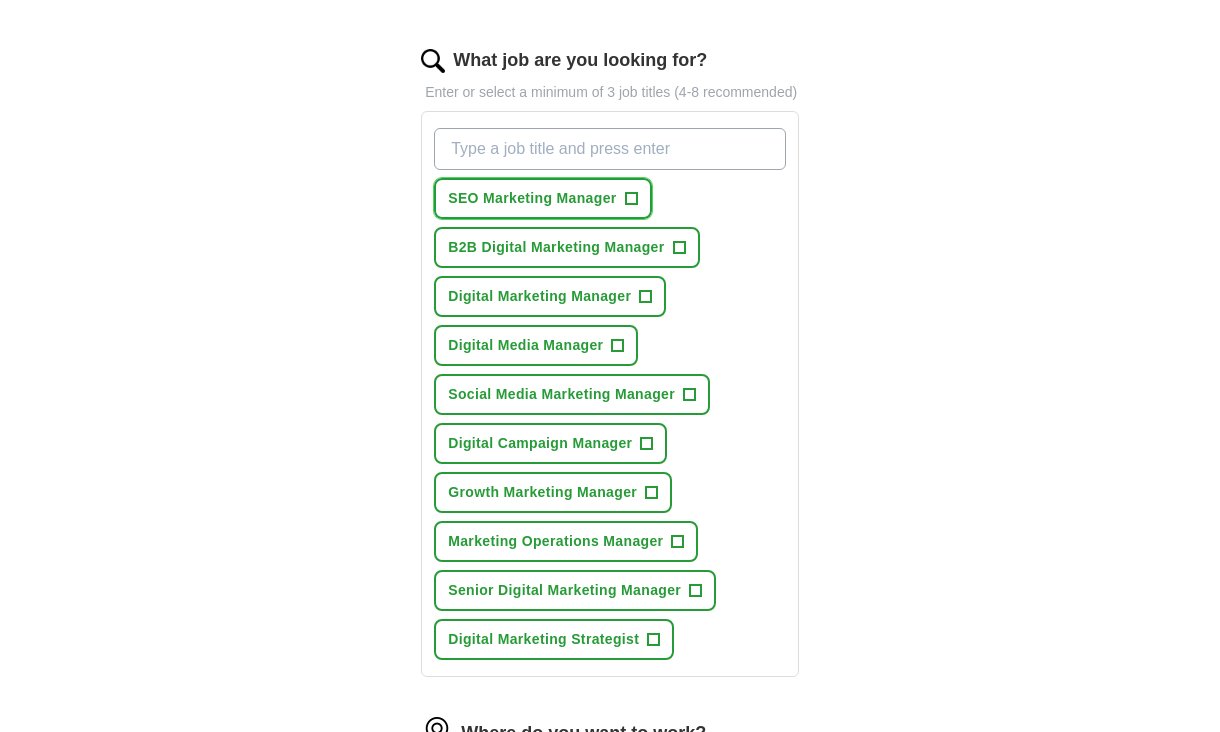 click on "+" at bounding box center (631, 199) 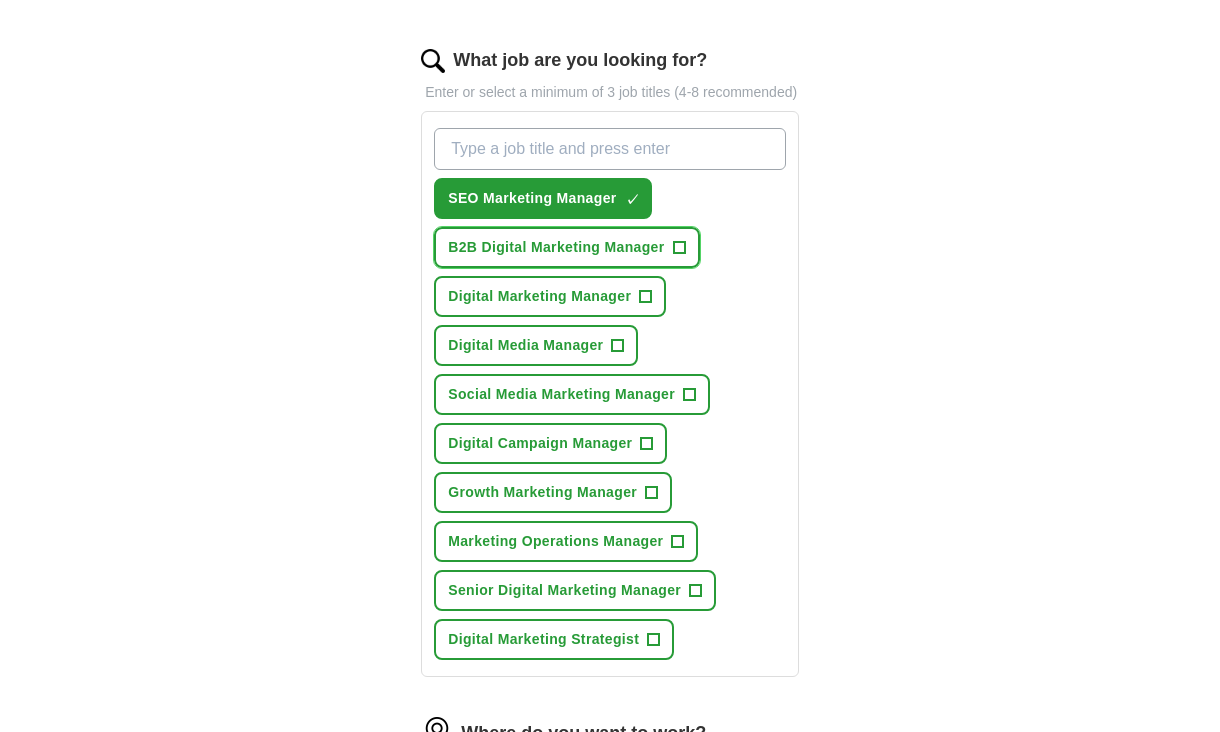 click on "B2B Digital Marketing Manager" at bounding box center (556, 247) 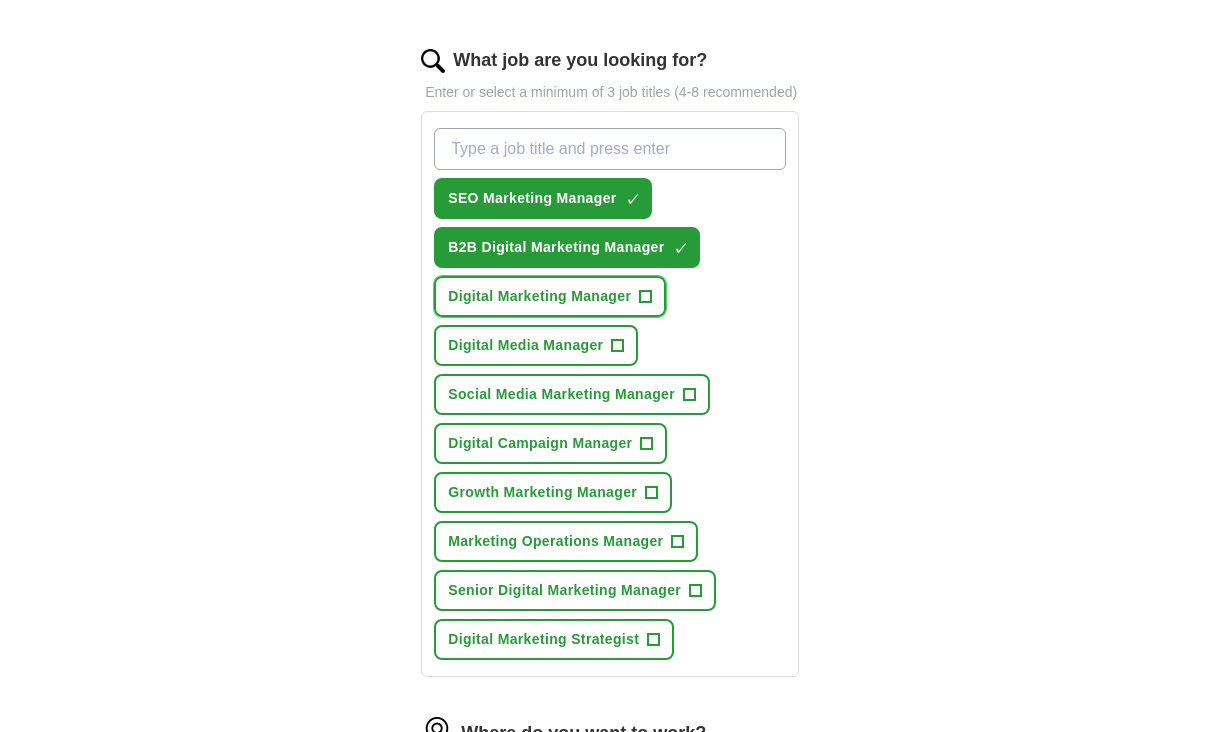 click on "Digital Marketing Manager" at bounding box center [539, 296] 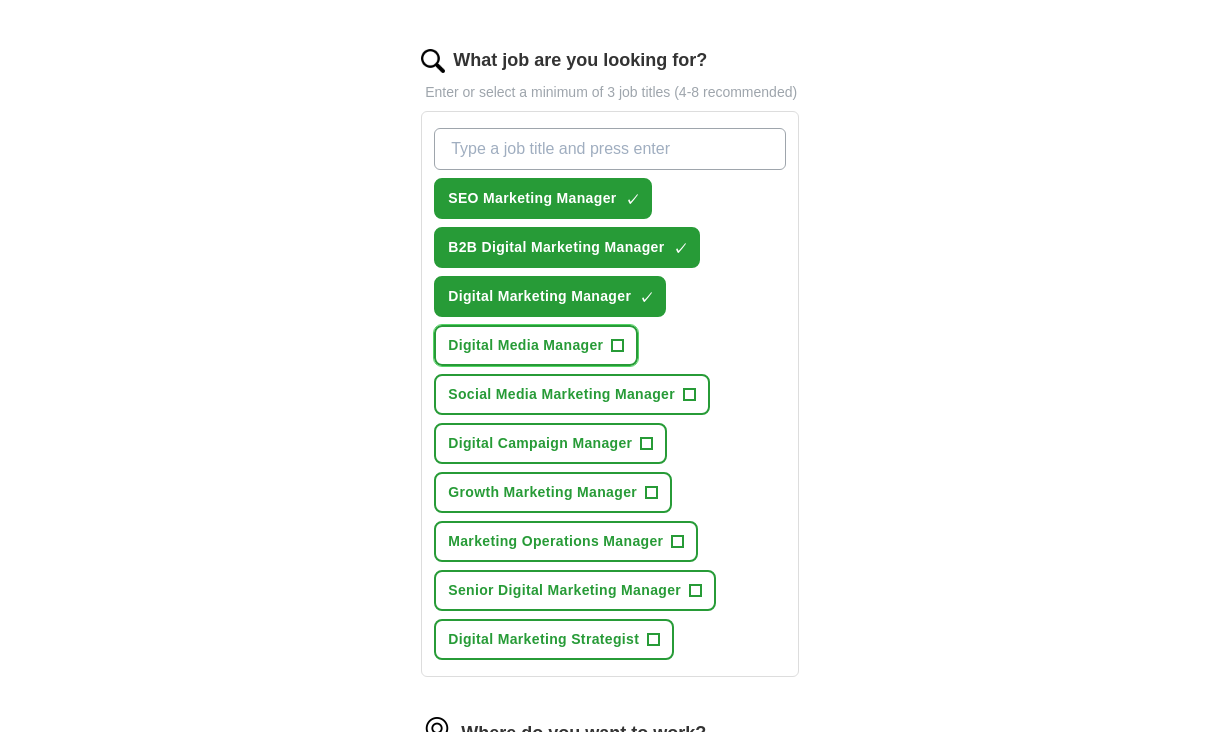 click on "+" at bounding box center [618, 346] 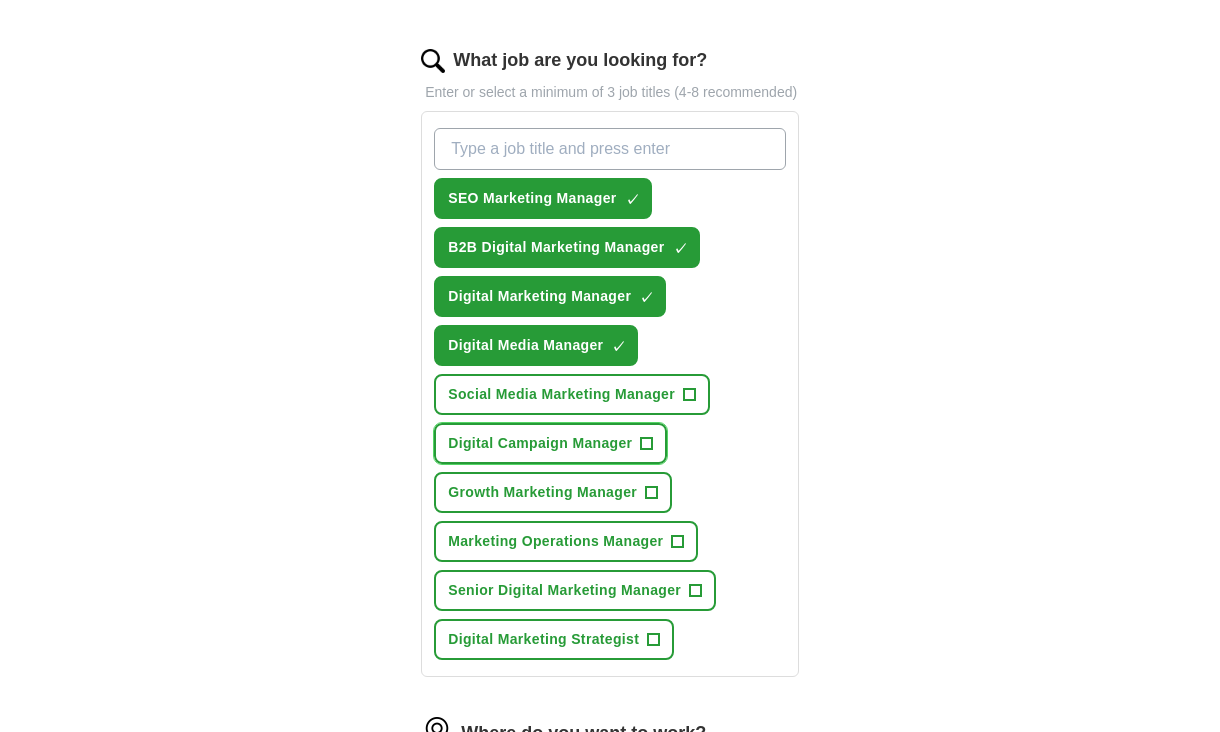 click on "Digital Campaign Manager" at bounding box center (540, 443) 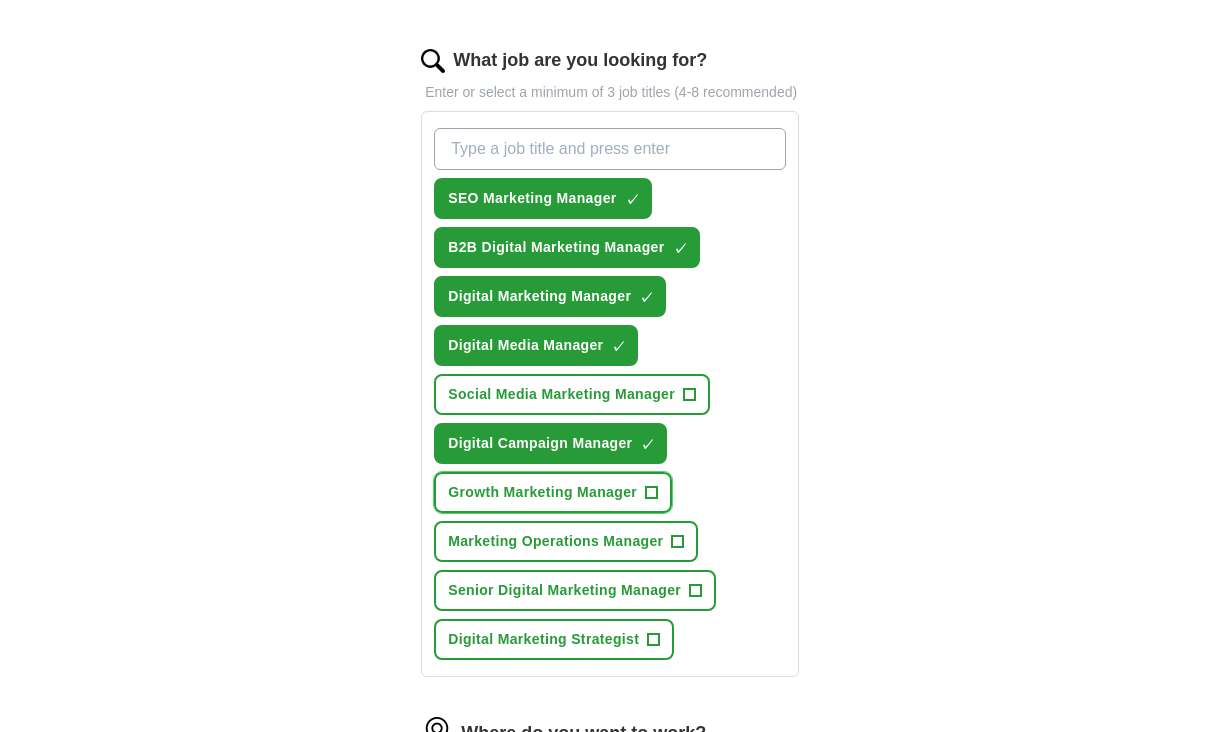 click on "Growth Marketing Manager" at bounding box center [542, 492] 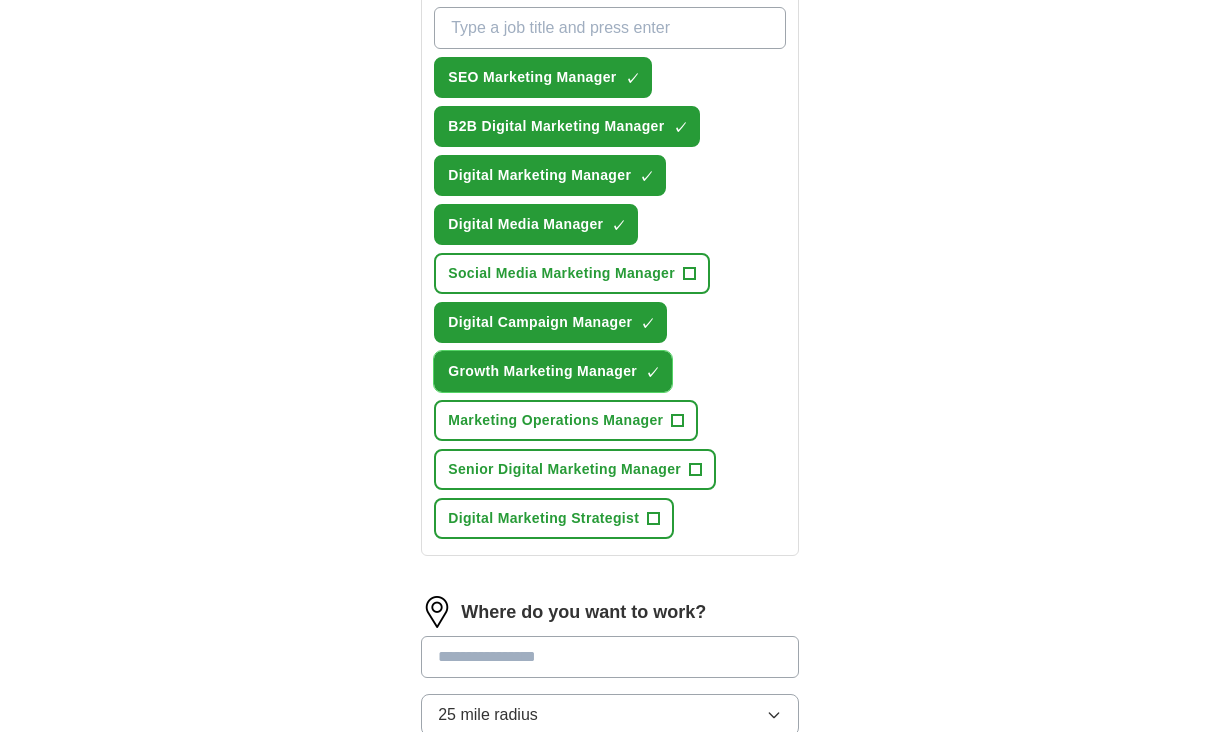scroll, scrollTop: 778, scrollLeft: 0, axis: vertical 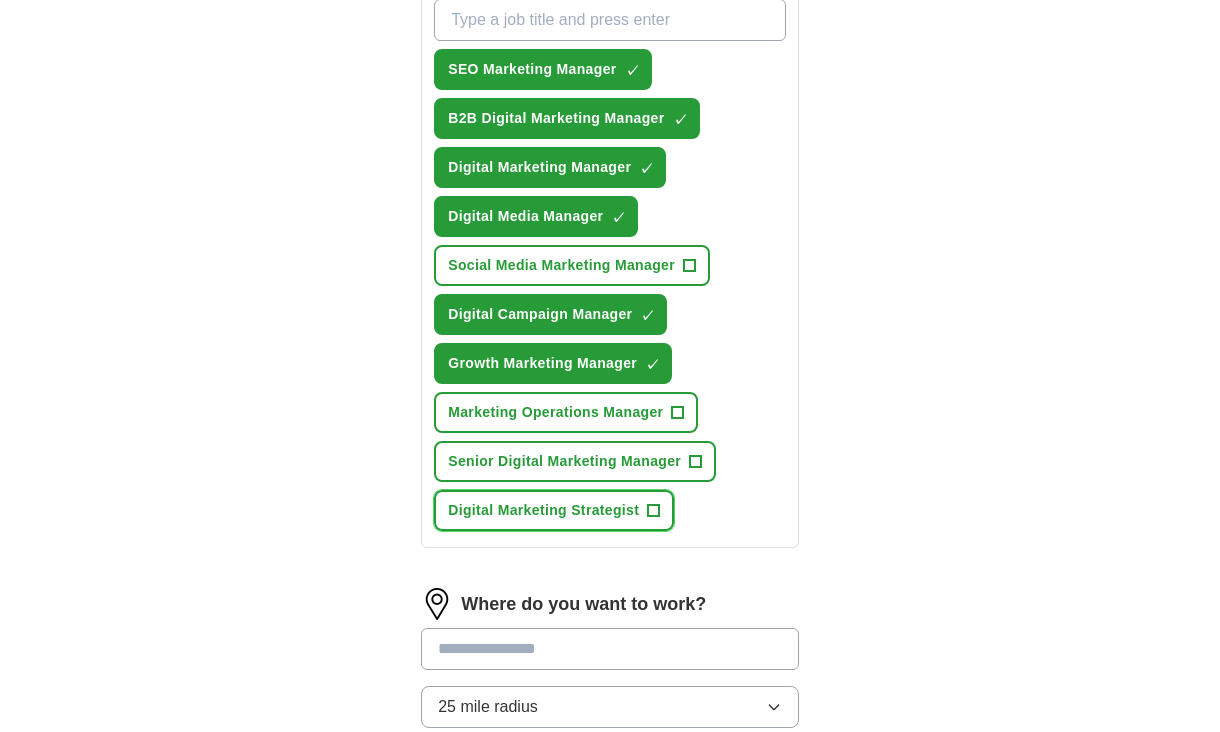 click on "Digital Marketing Strategist +" at bounding box center [554, 510] 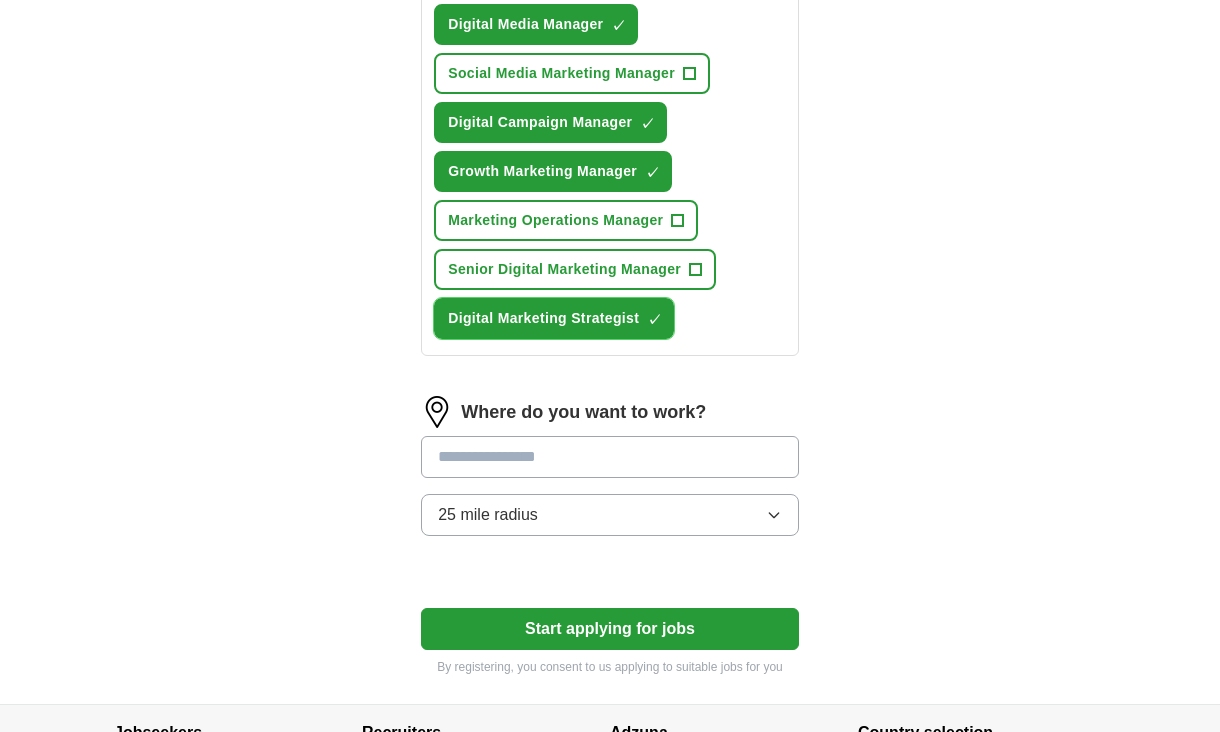 scroll, scrollTop: 989, scrollLeft: 0, axis: vertical 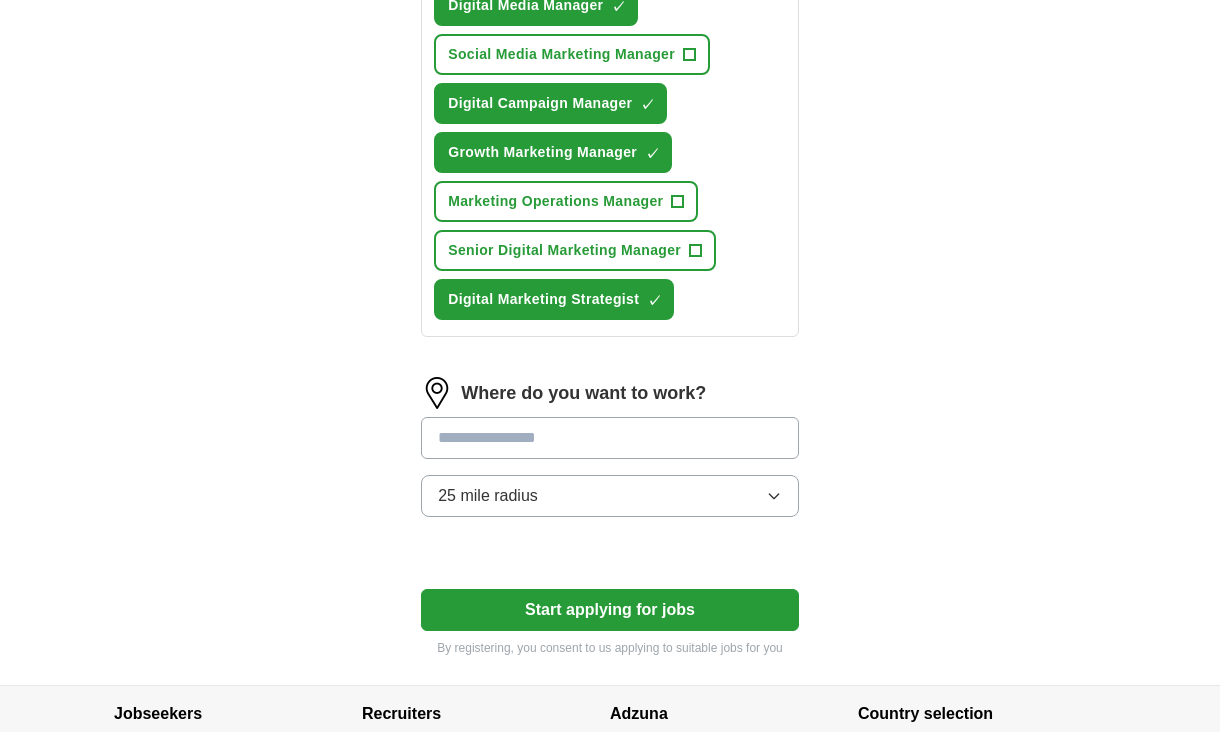 click at bounding box center (610, 438) 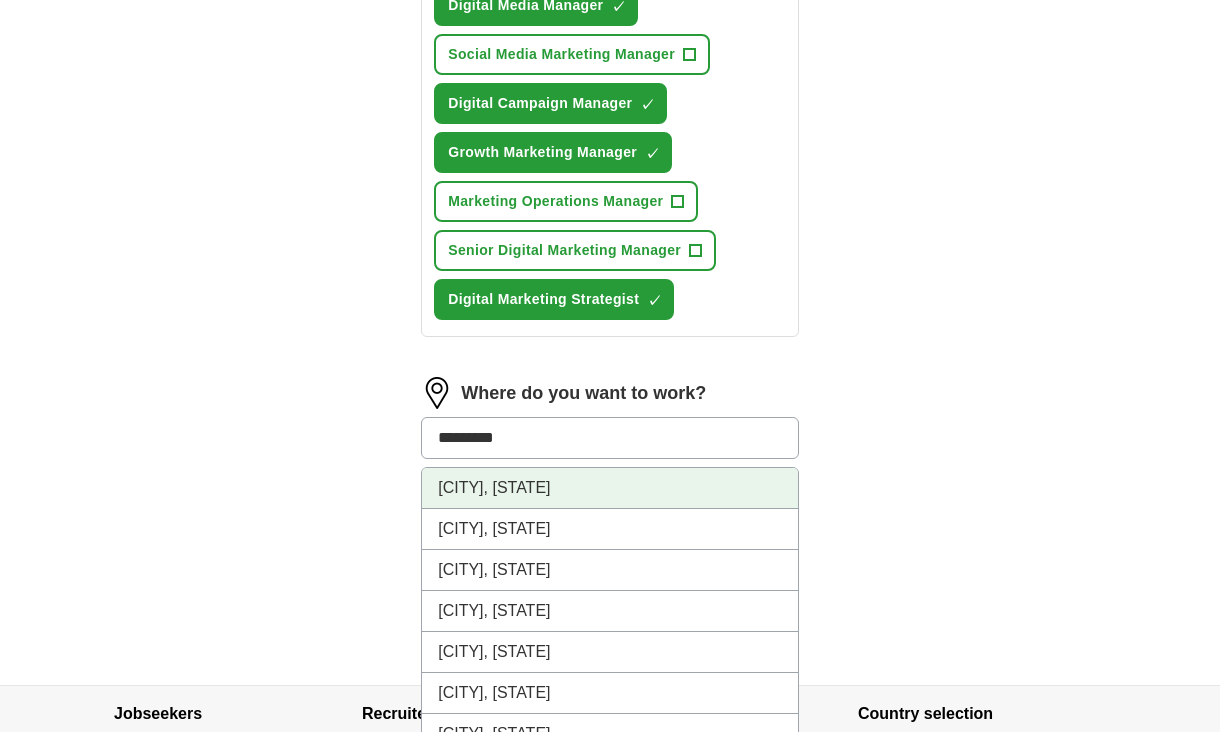 type on "**********" 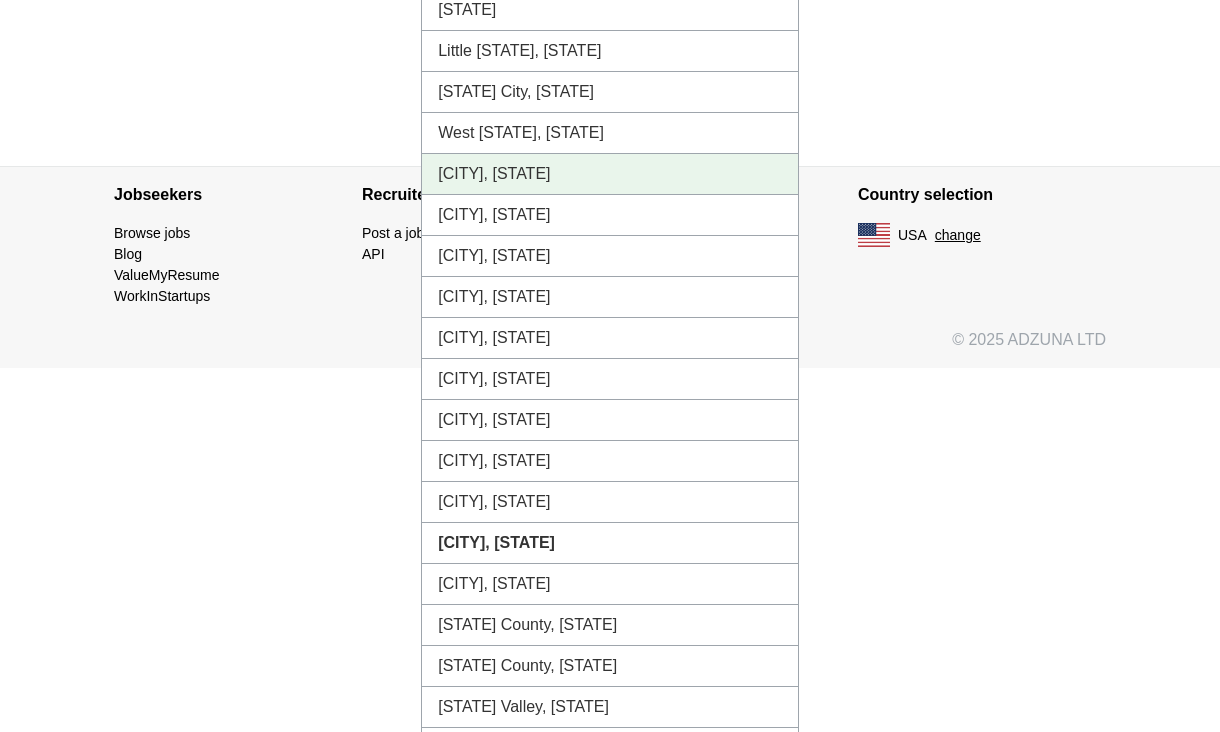 scroll, scrollTop: 1567, scrollLeft: 0, axis: vertical 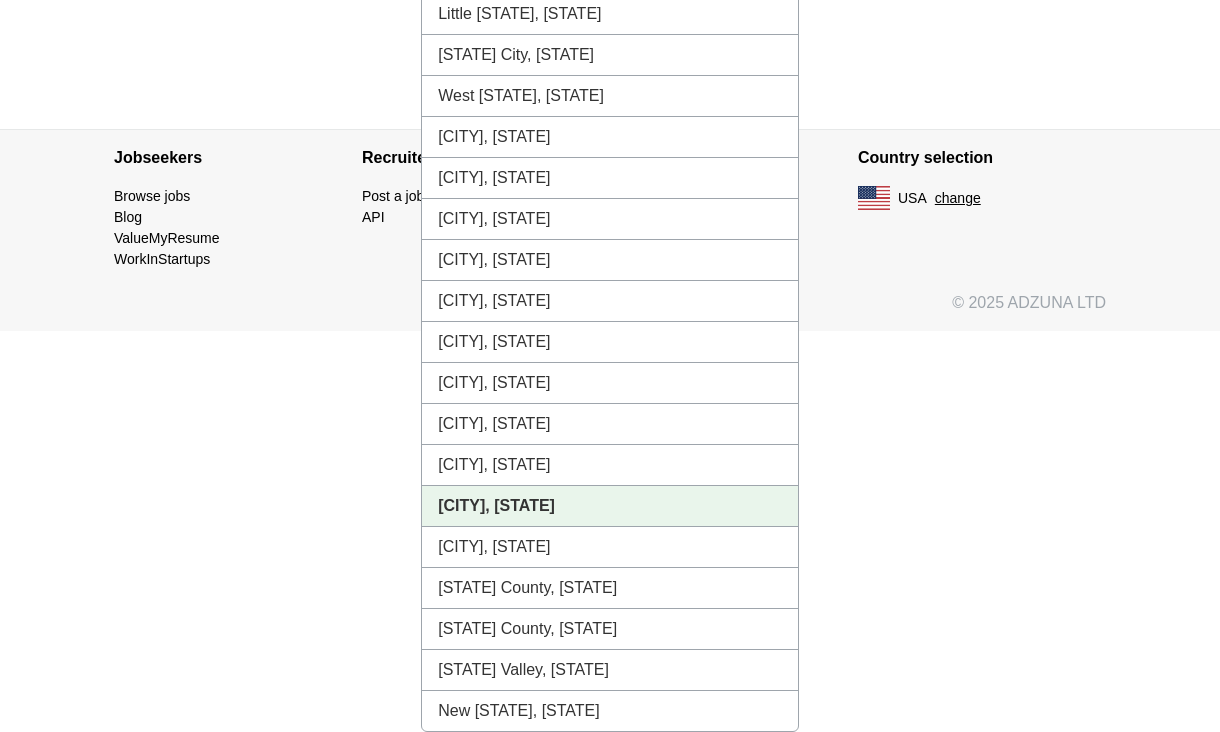 click on "[CITY], [STATE]" at bounding box center [496, 505] 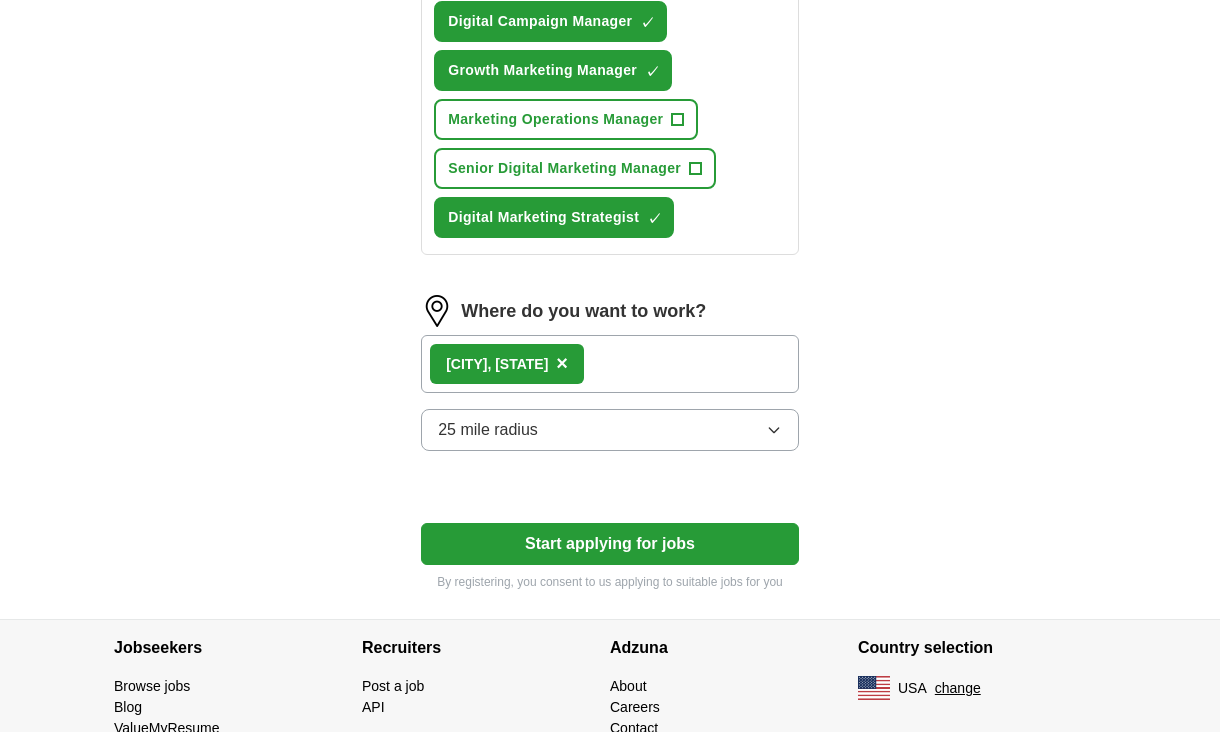 scroll, scrollTop: 1087, scrollLeft: 0, axis: vertical 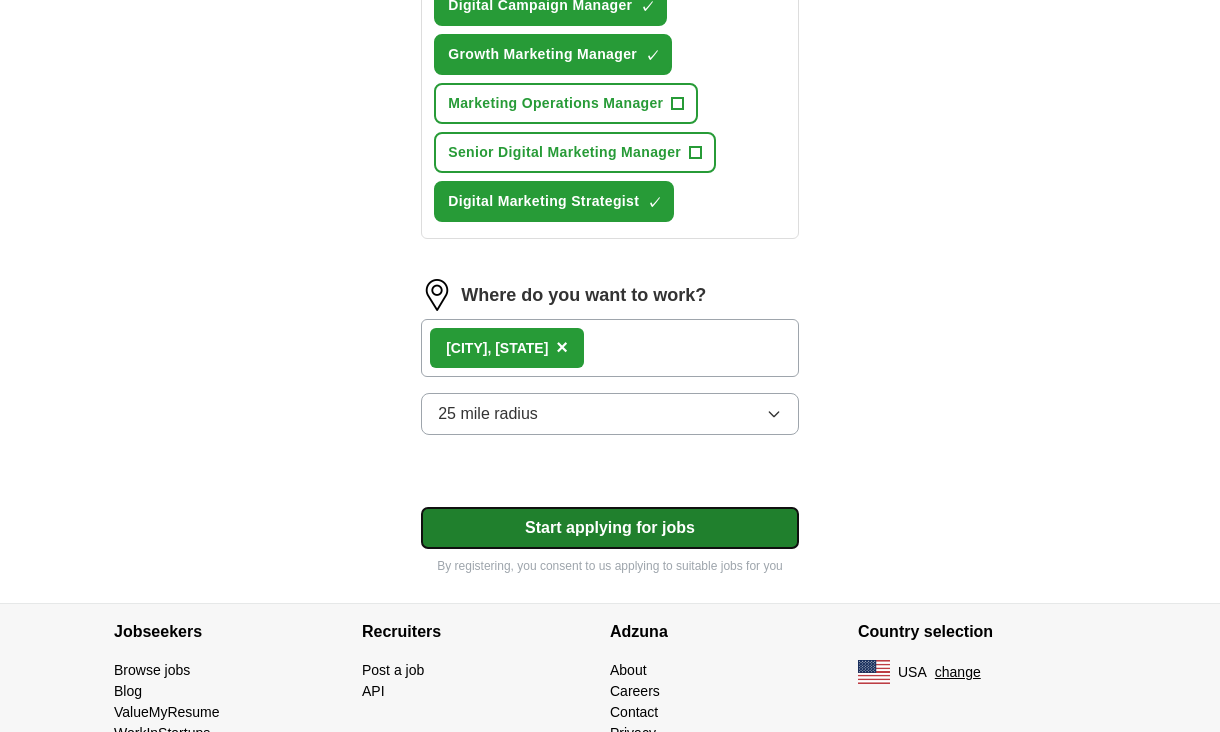 click on "Start applying for jobs" at bounding box center (610, 528) 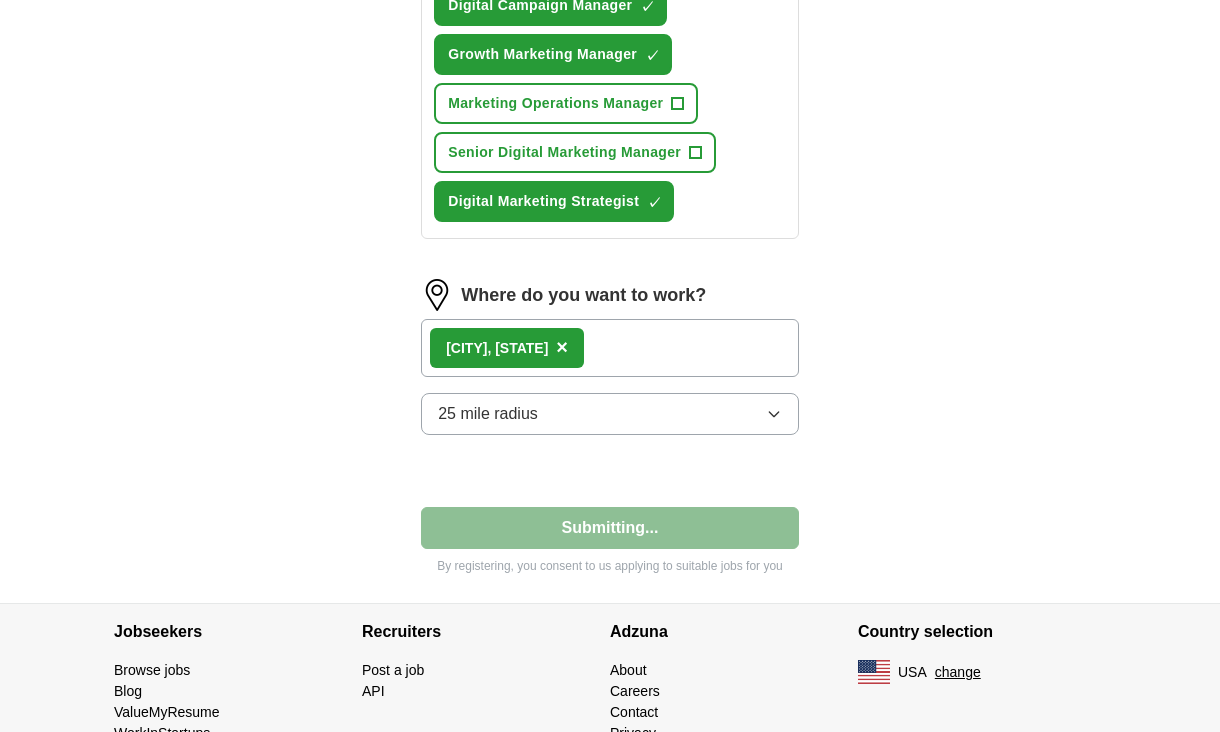 select on "**" 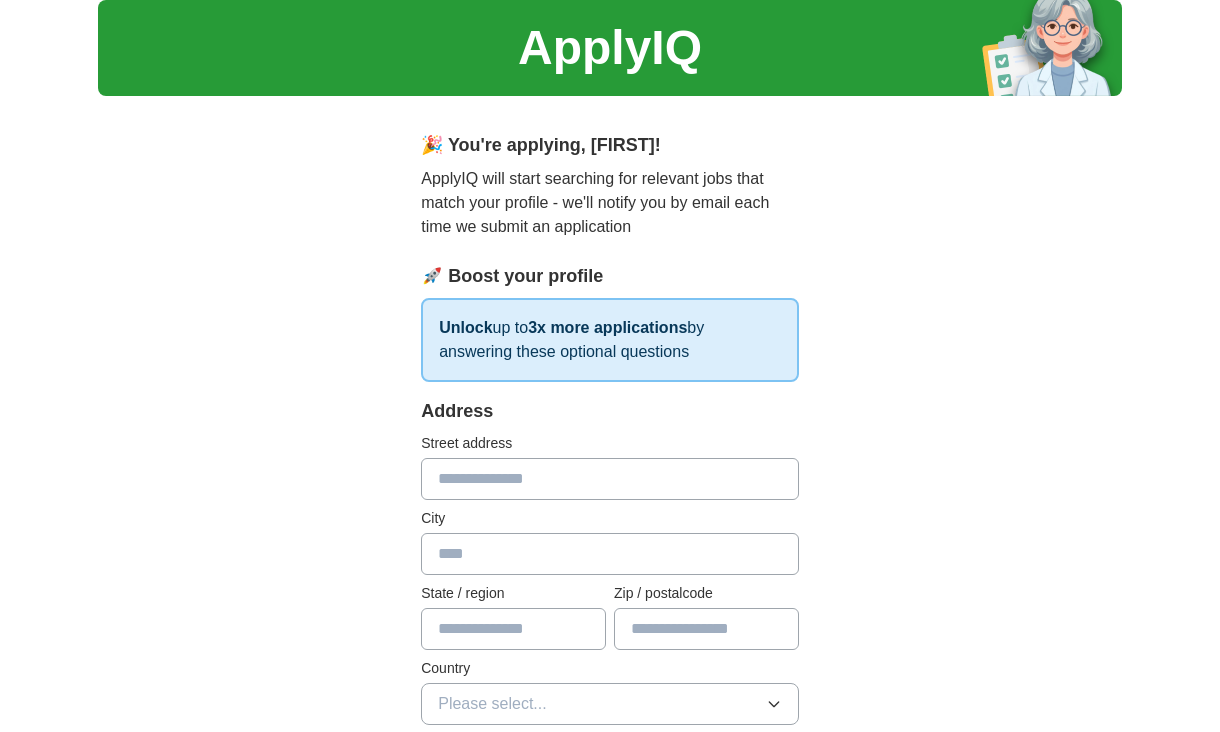 scroll, scrollTop: 0, scrollLeft: 0, axis: both 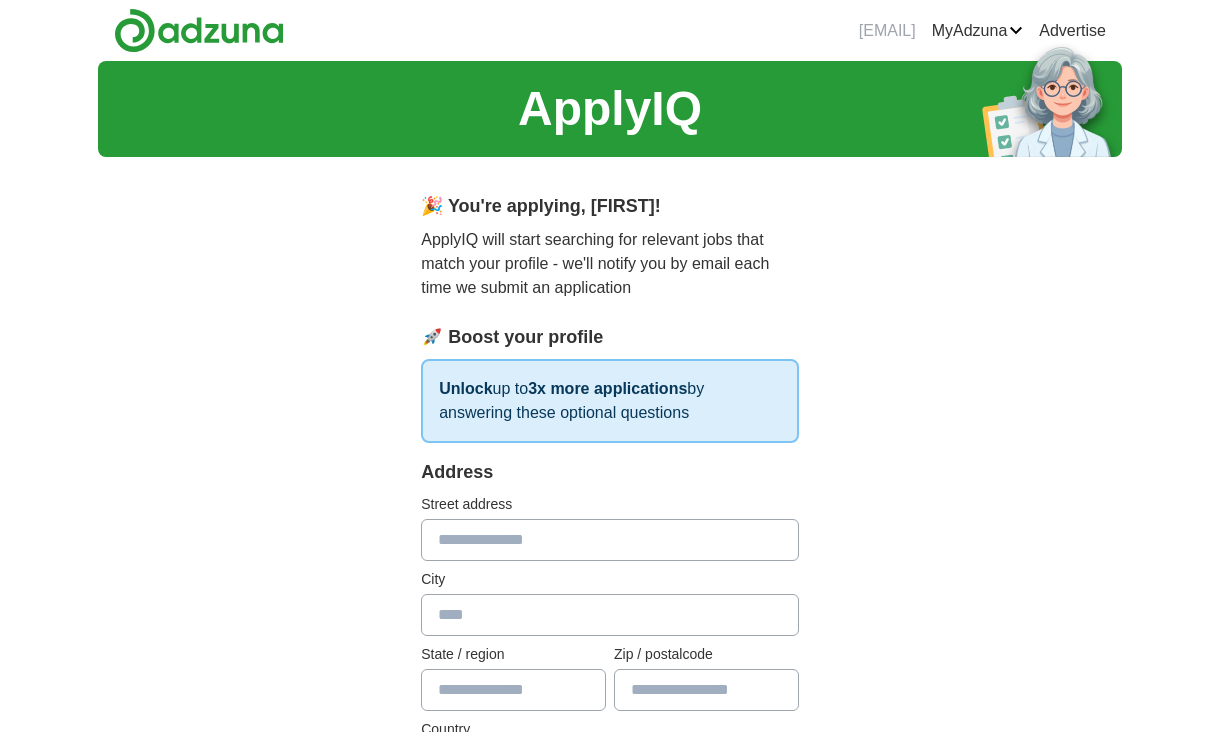 click at bounding box center [610, 540] 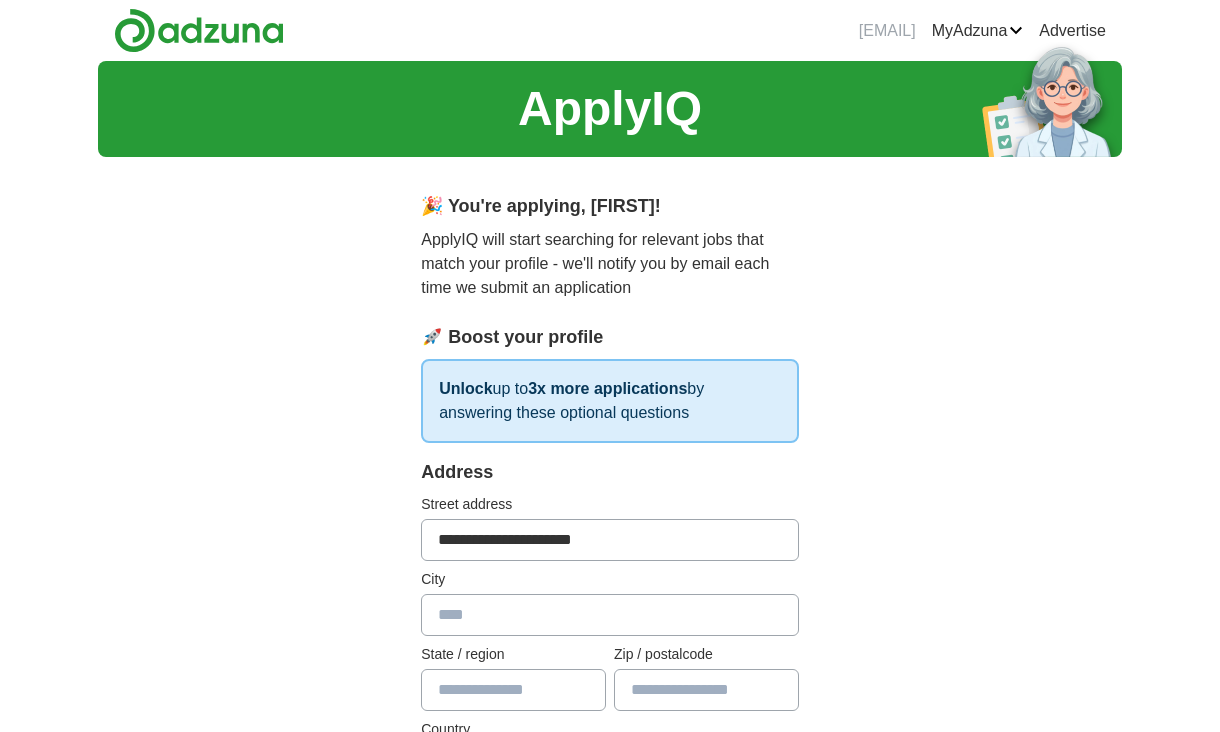 type on "**********" 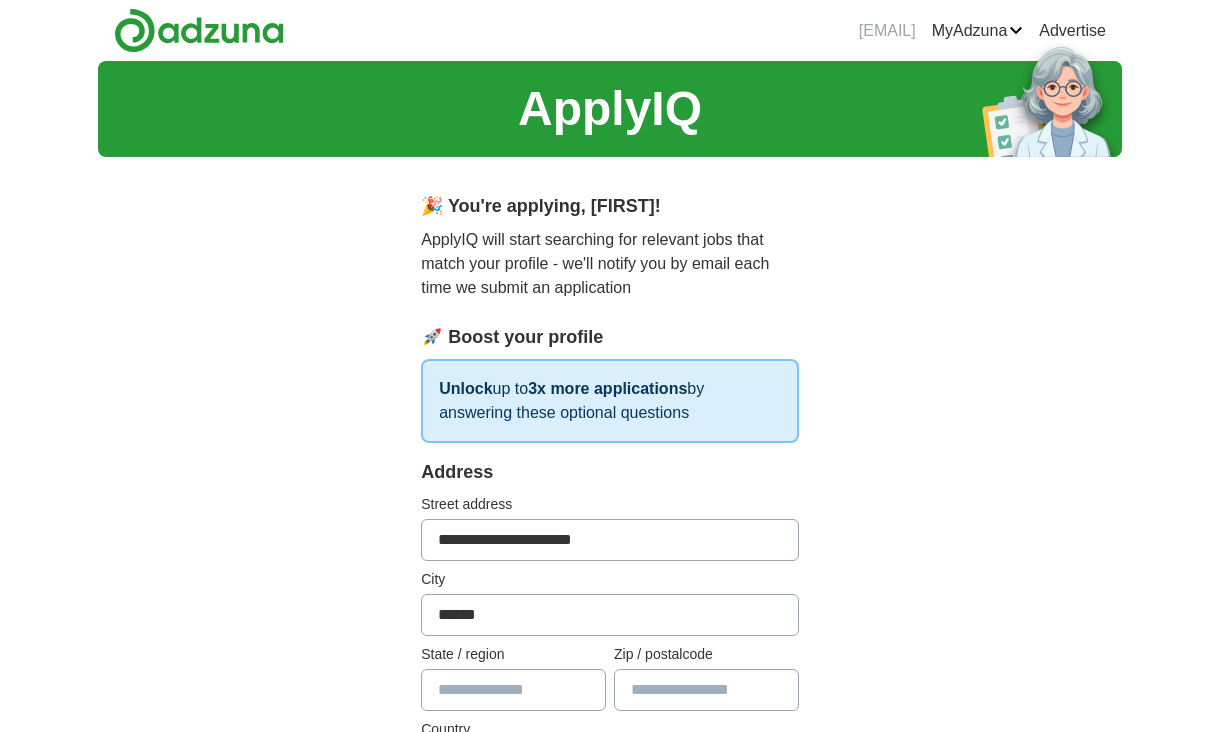 type on "******" 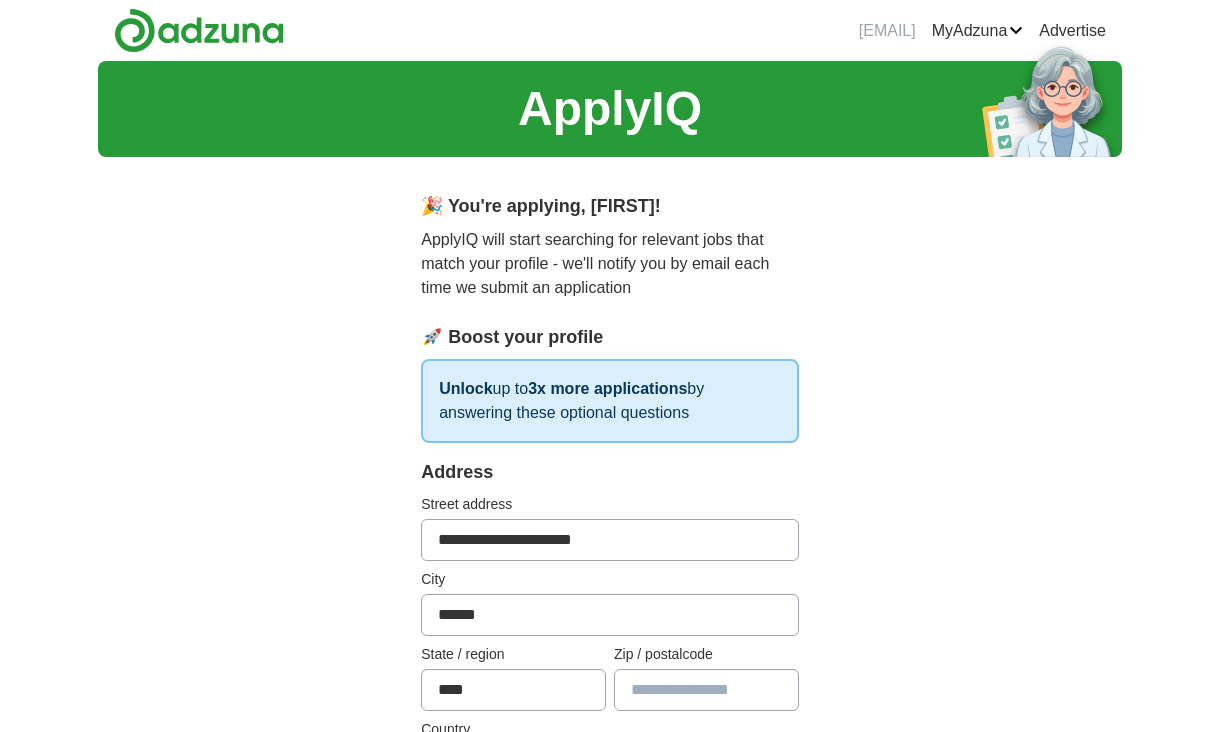 type on "*****" 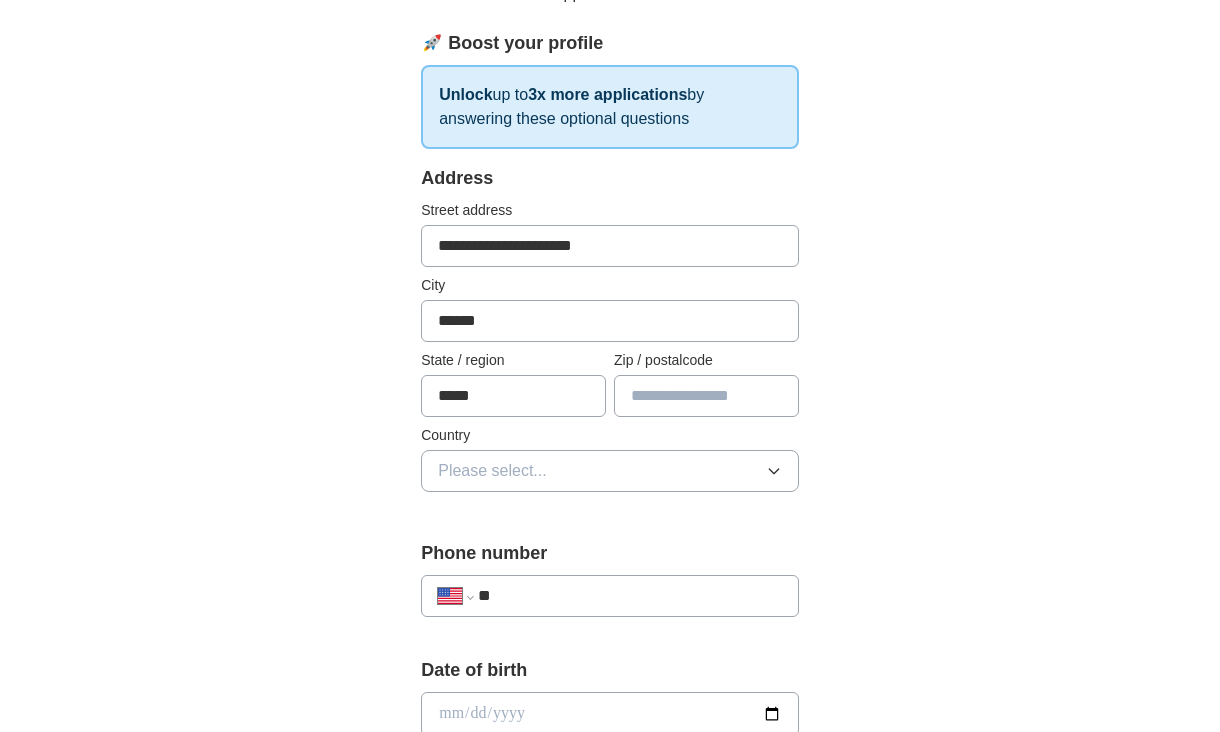 scroll, scrollTop: 351, scrollLeft: 0, axis: vertical 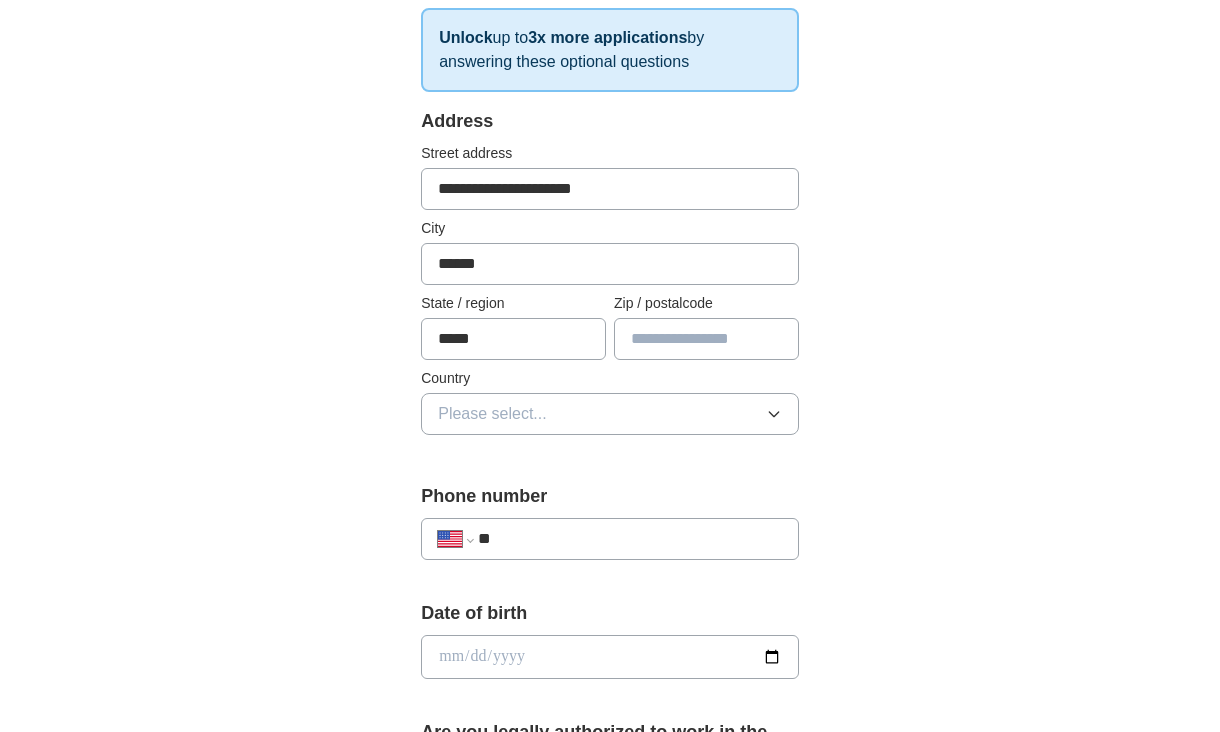 drag, startPoint x: 495, startPoint y: 339, endPoint x: 325, endPoint y: 339, distance: 170 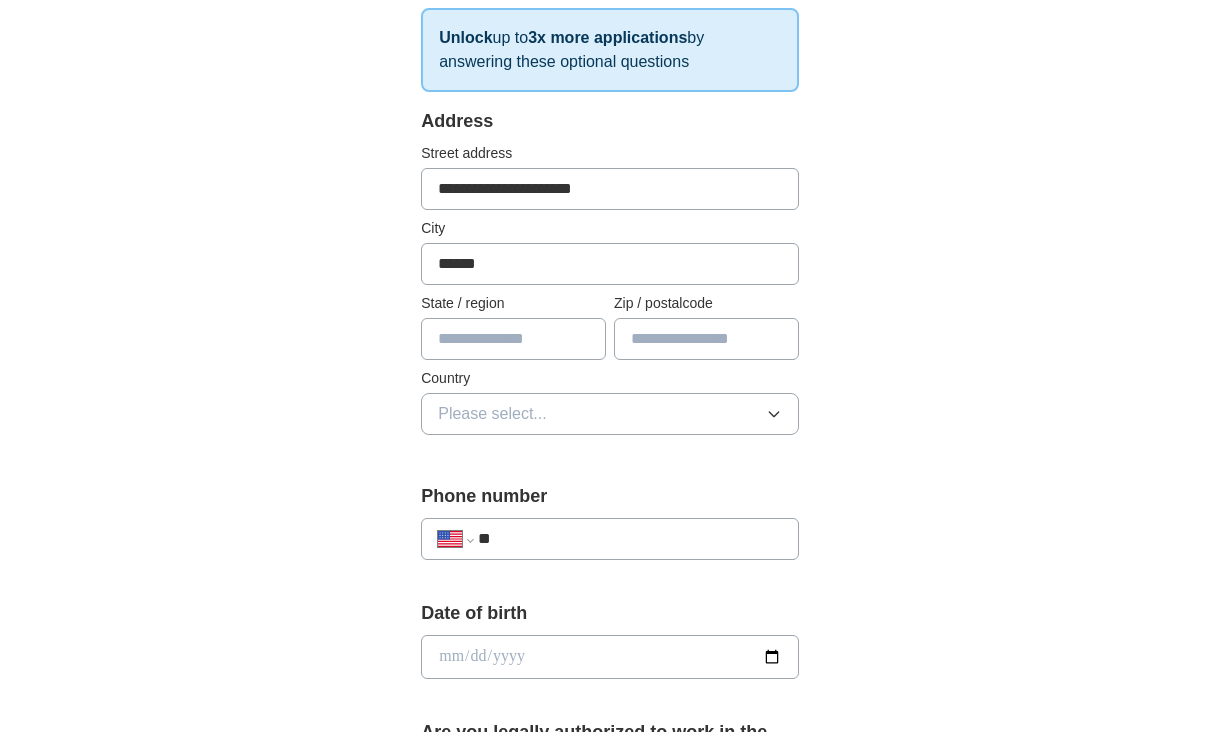 click at bounding box center (706, 339) 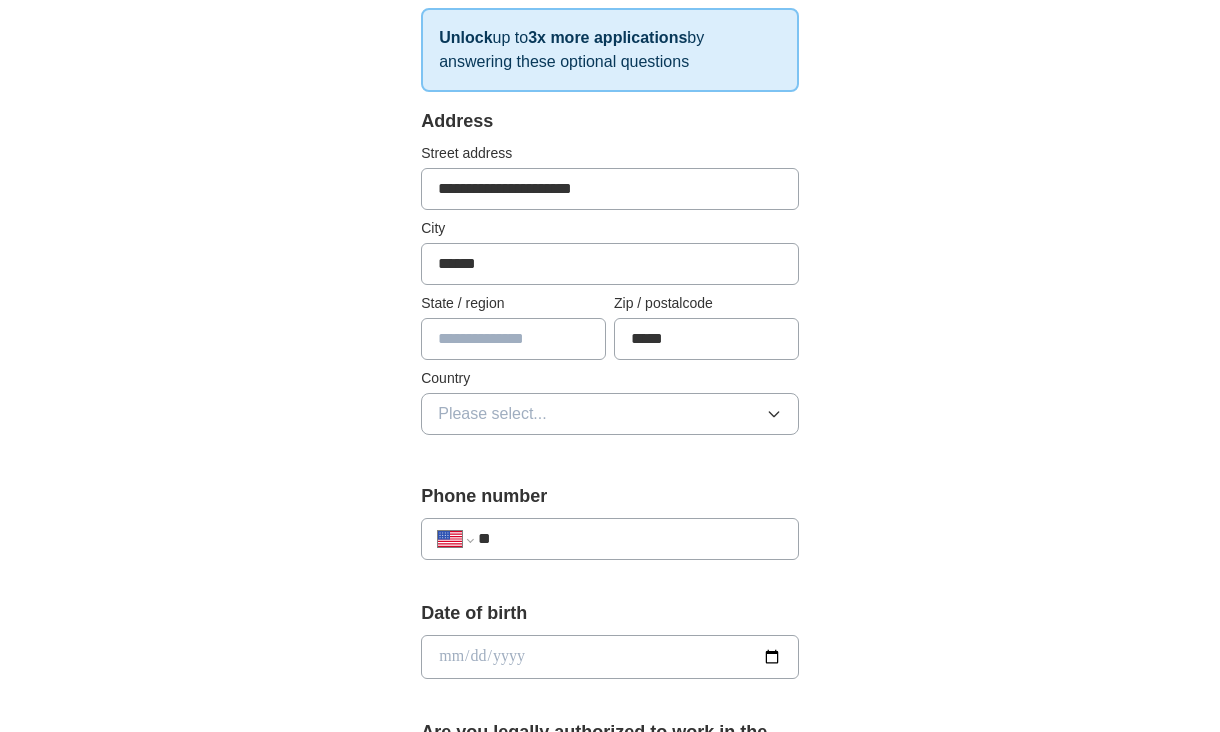 type on "*****" 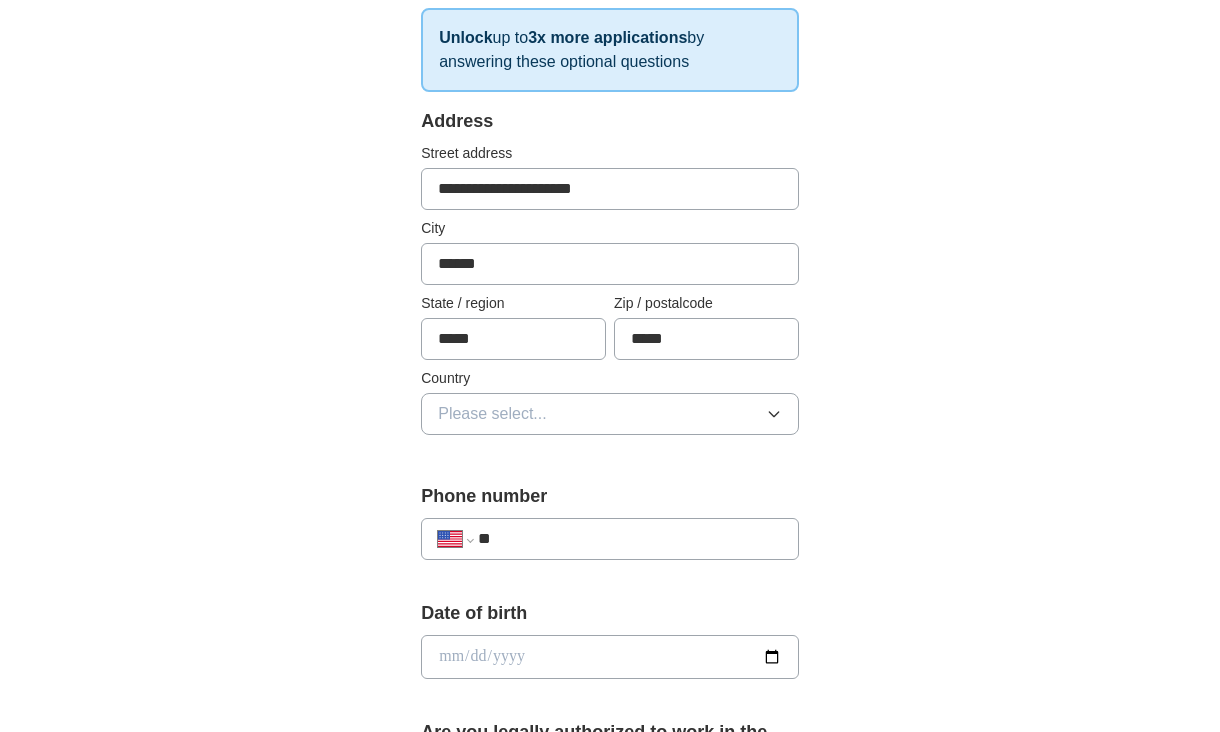 type on "*****" 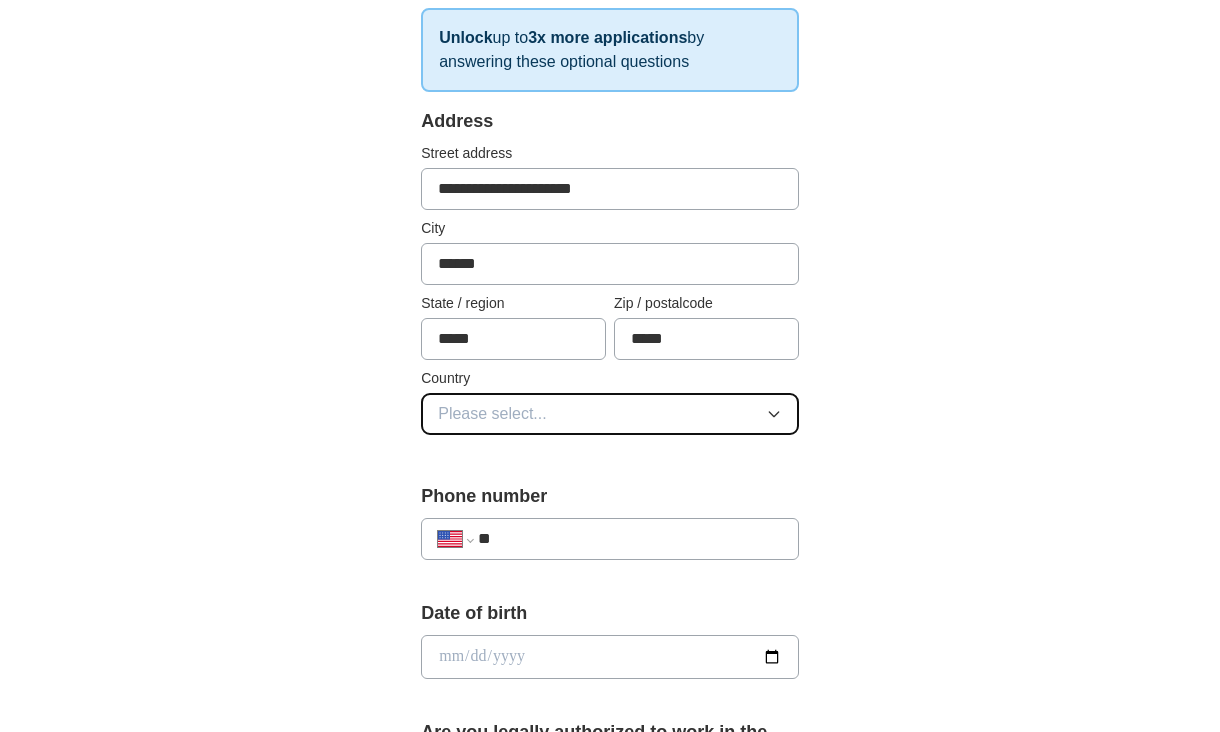 click on "Please select..." at bounding box center [492, 414] 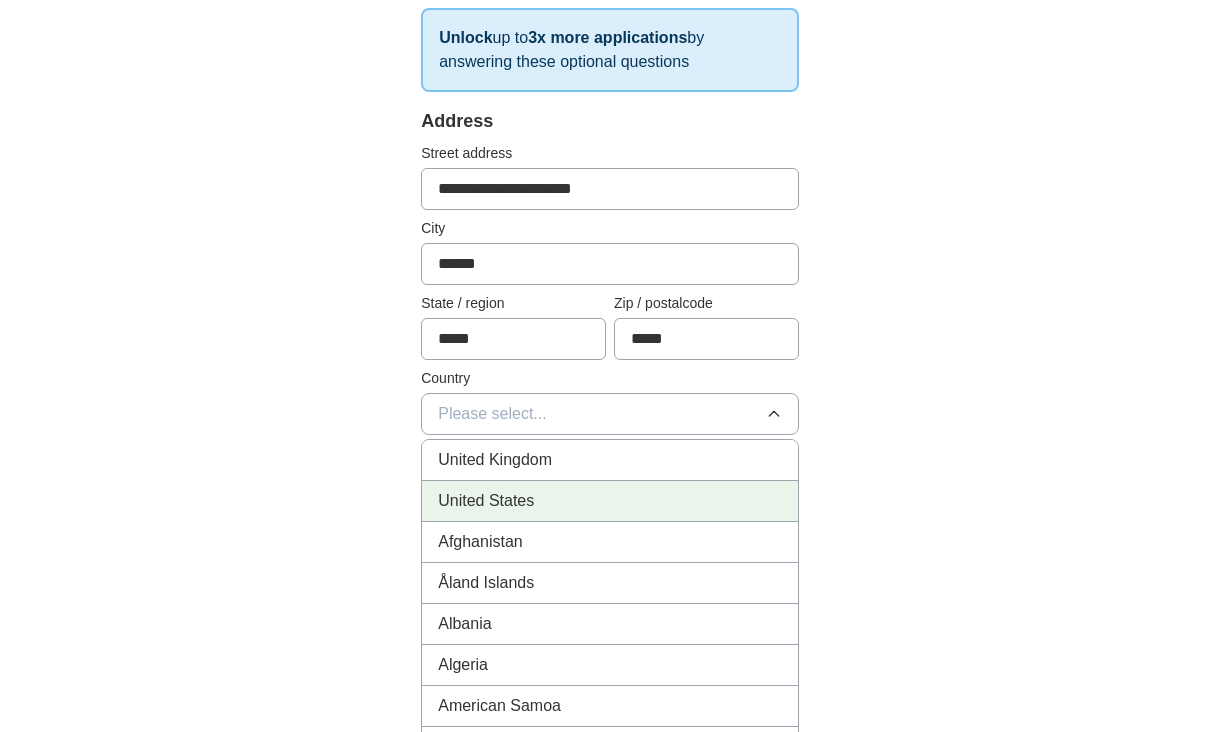 click on "United States" at bounding box center (610, 501) 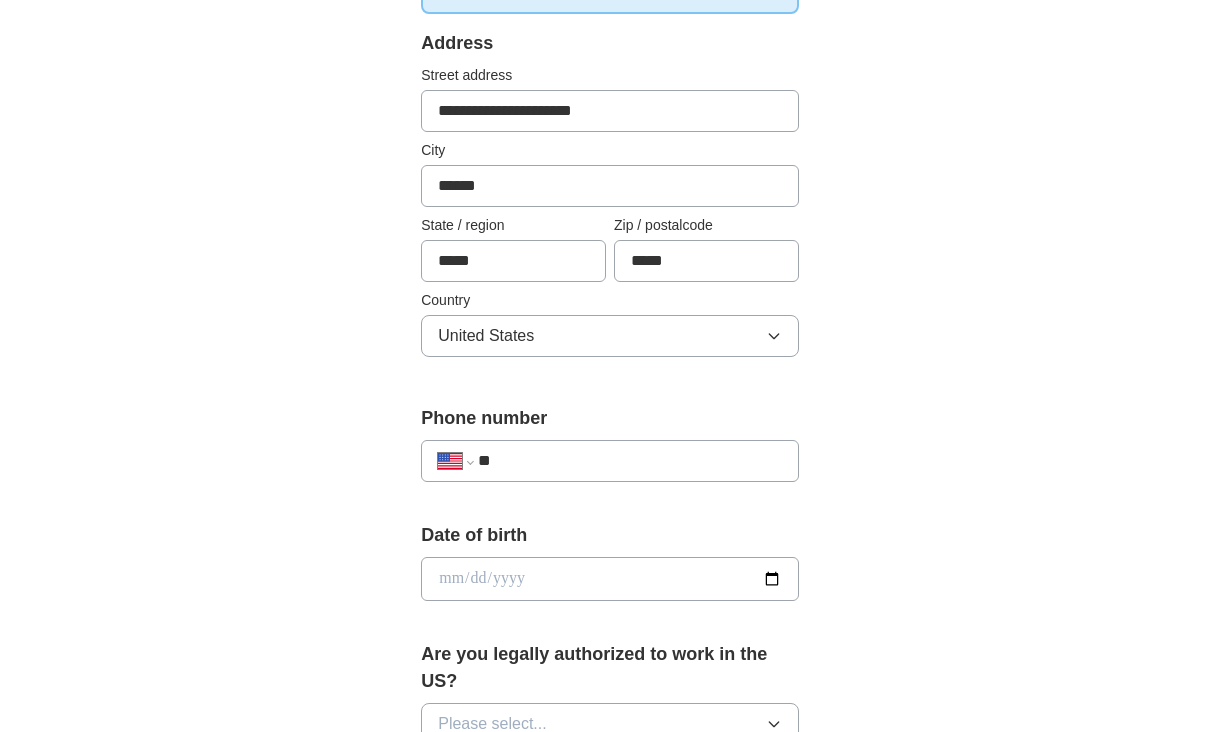 scroll, scrollTop: 481, scrollLeft: 0, axis: vertical 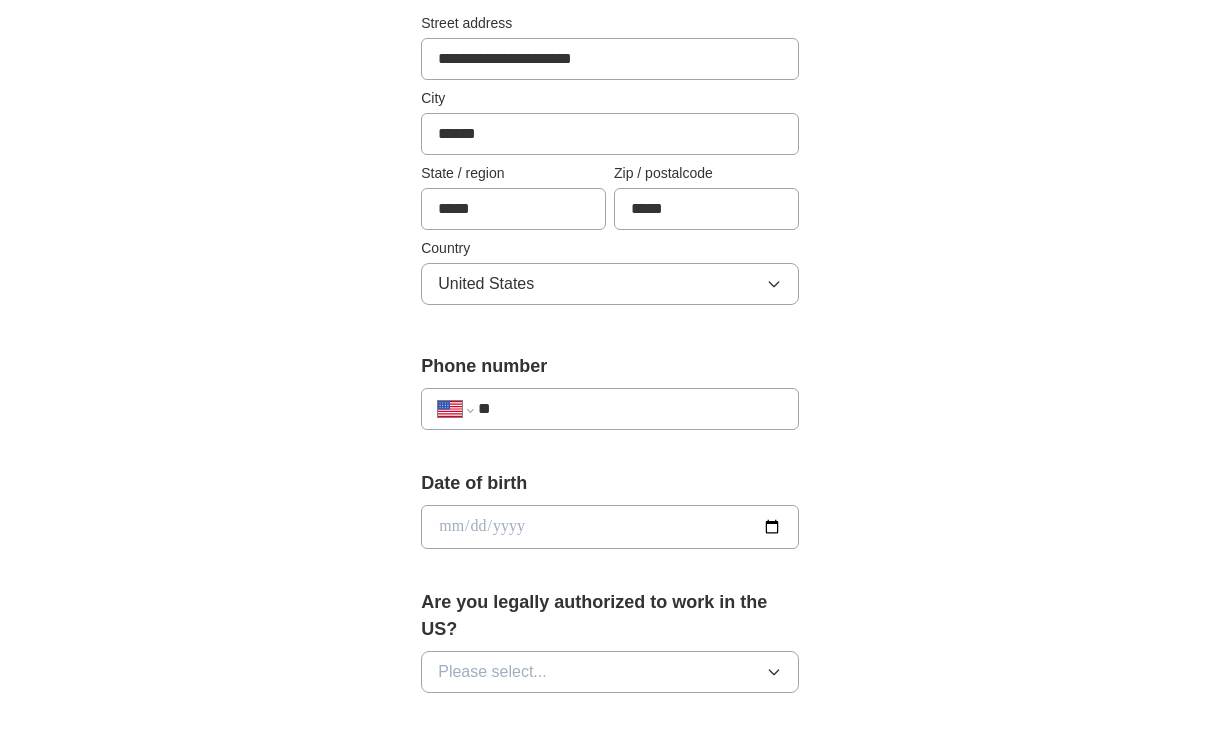click on "**********" at bounding box center [610, 399] 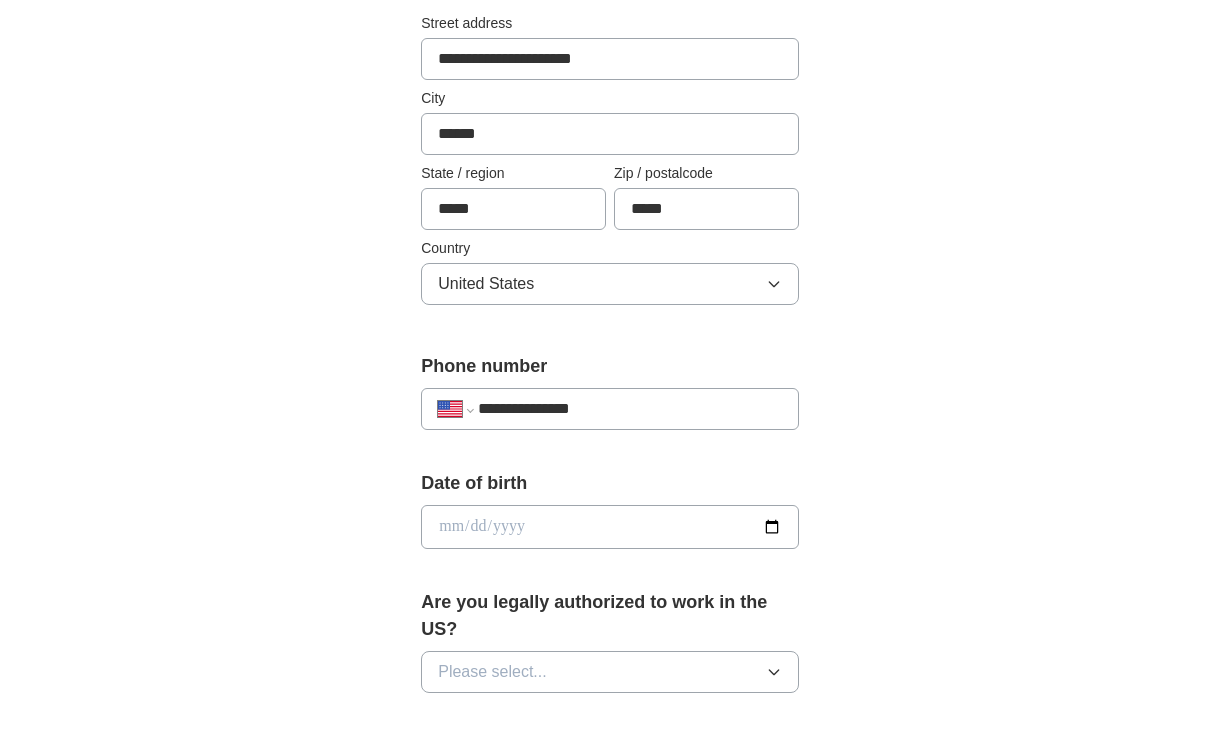 type on "**********" 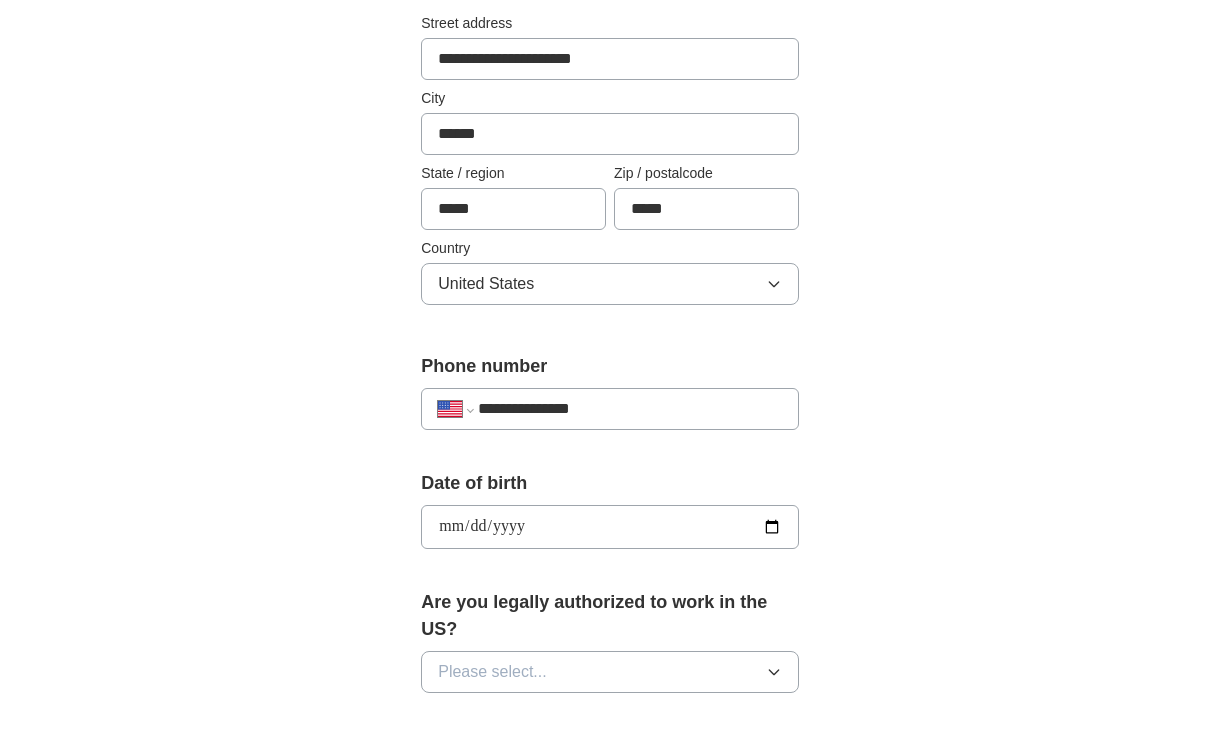 type on "**********" 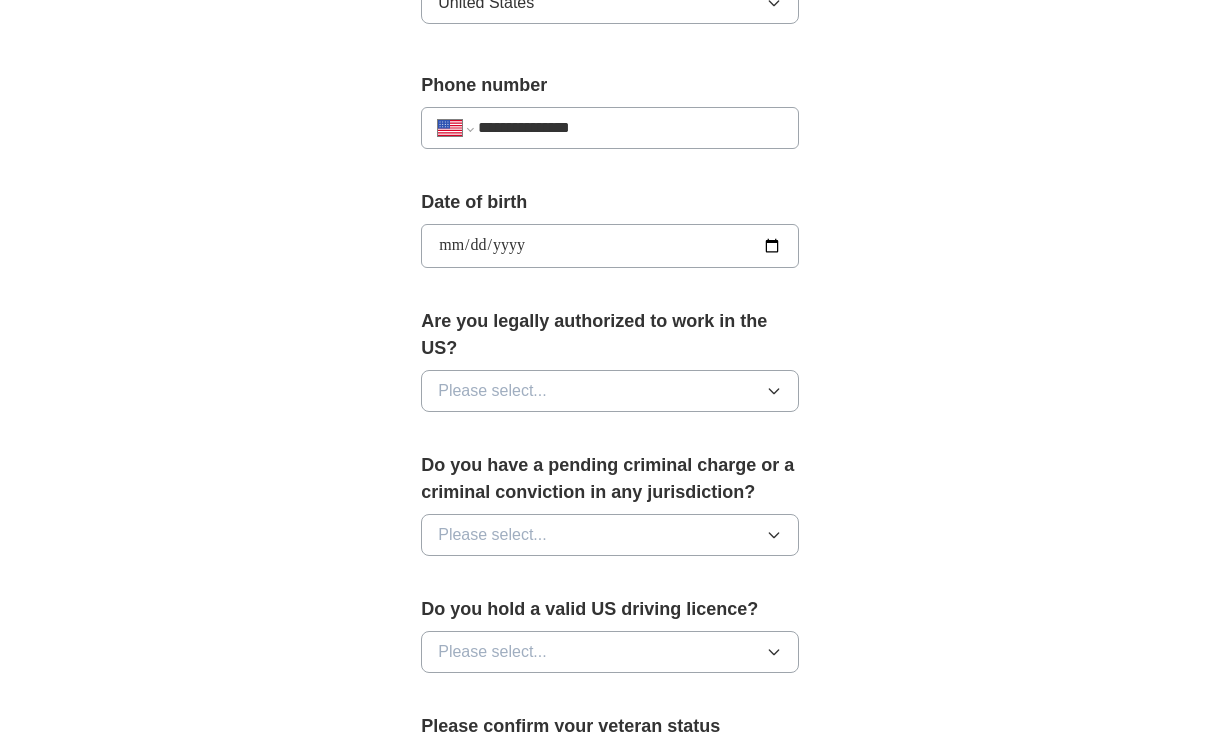scroll, scrollTop: 784, scrollLeft: 0, axis: vertical 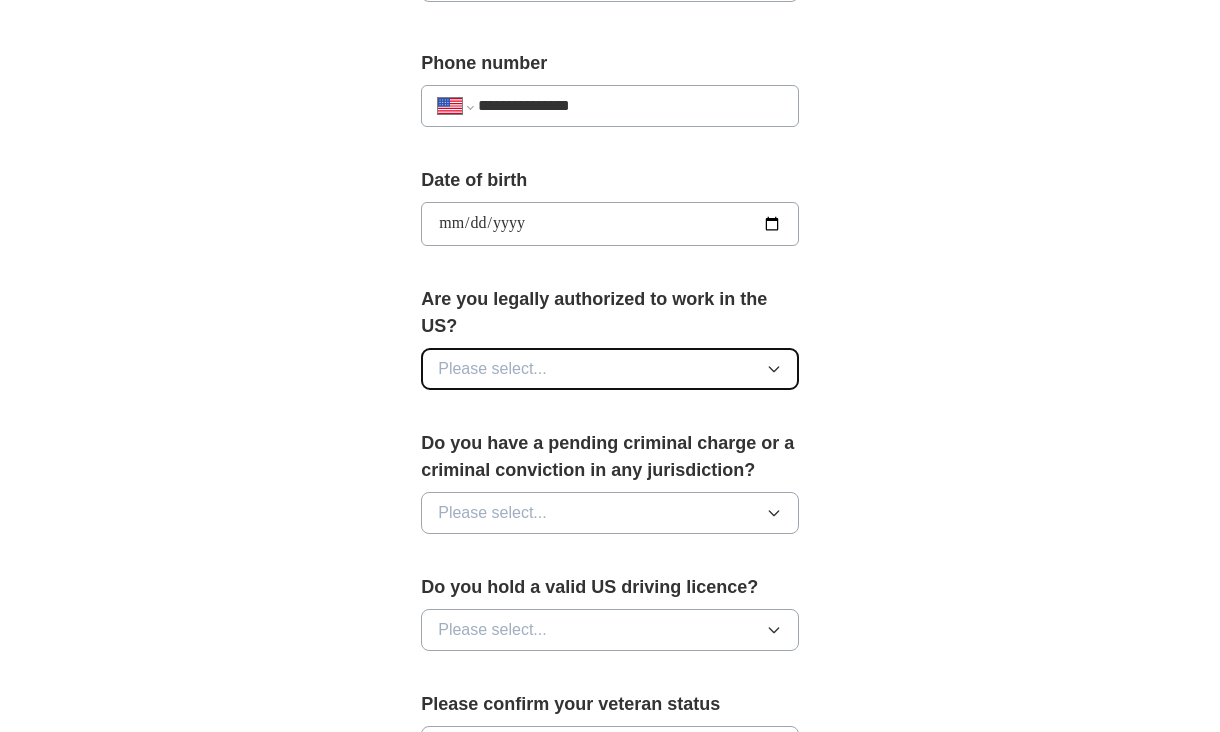 click on "Please select..." at bounding box center [610, 369] 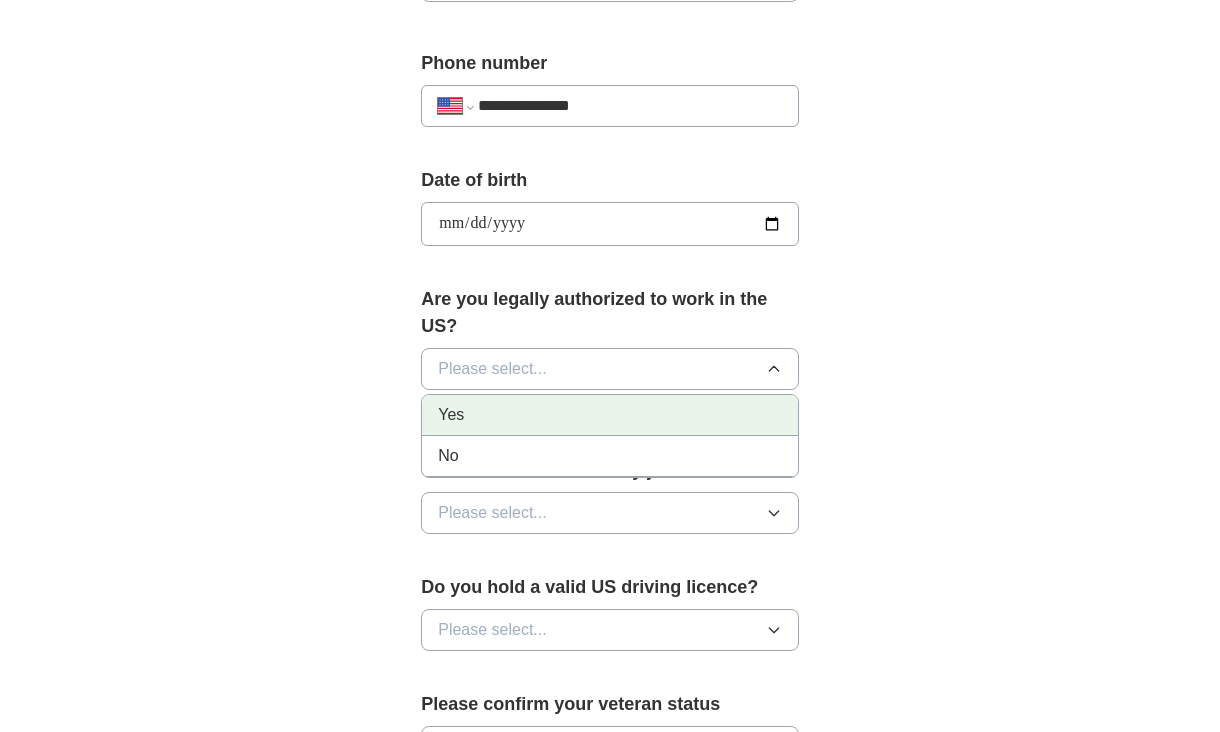 click on "Yes" at bounding box center [610, 415] 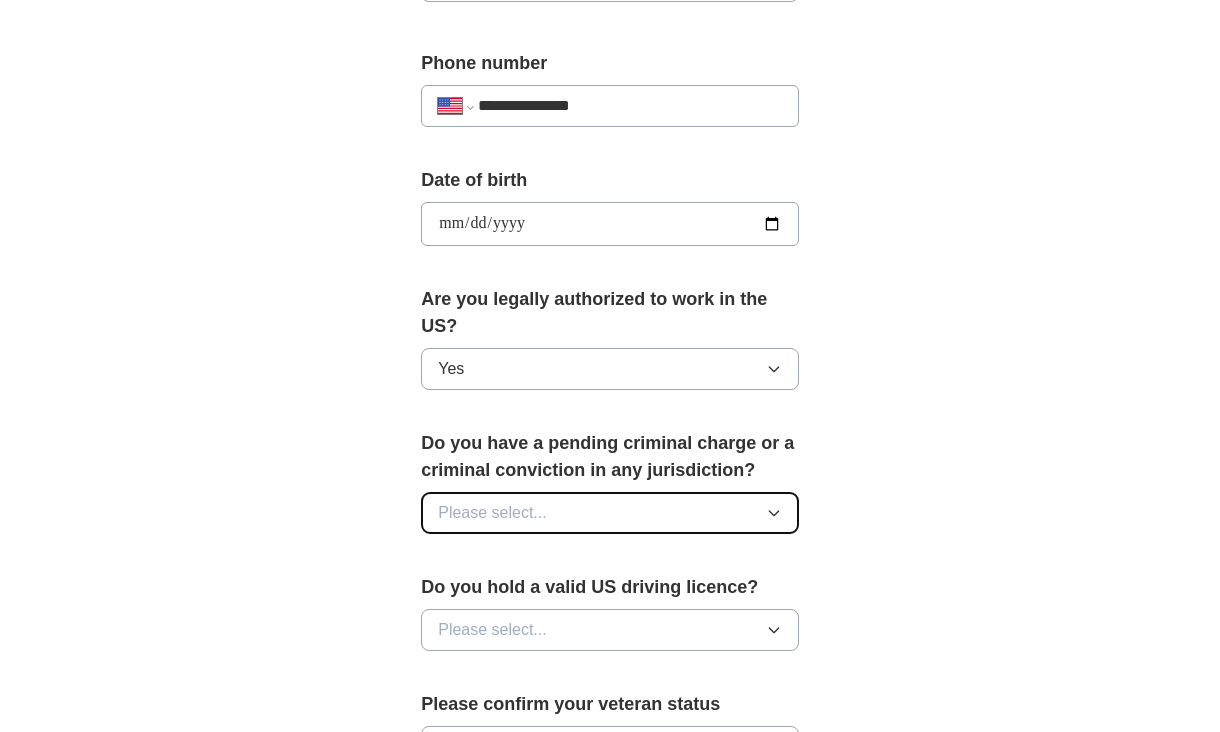 click on "Please select..." at bounding box center (492, 513) 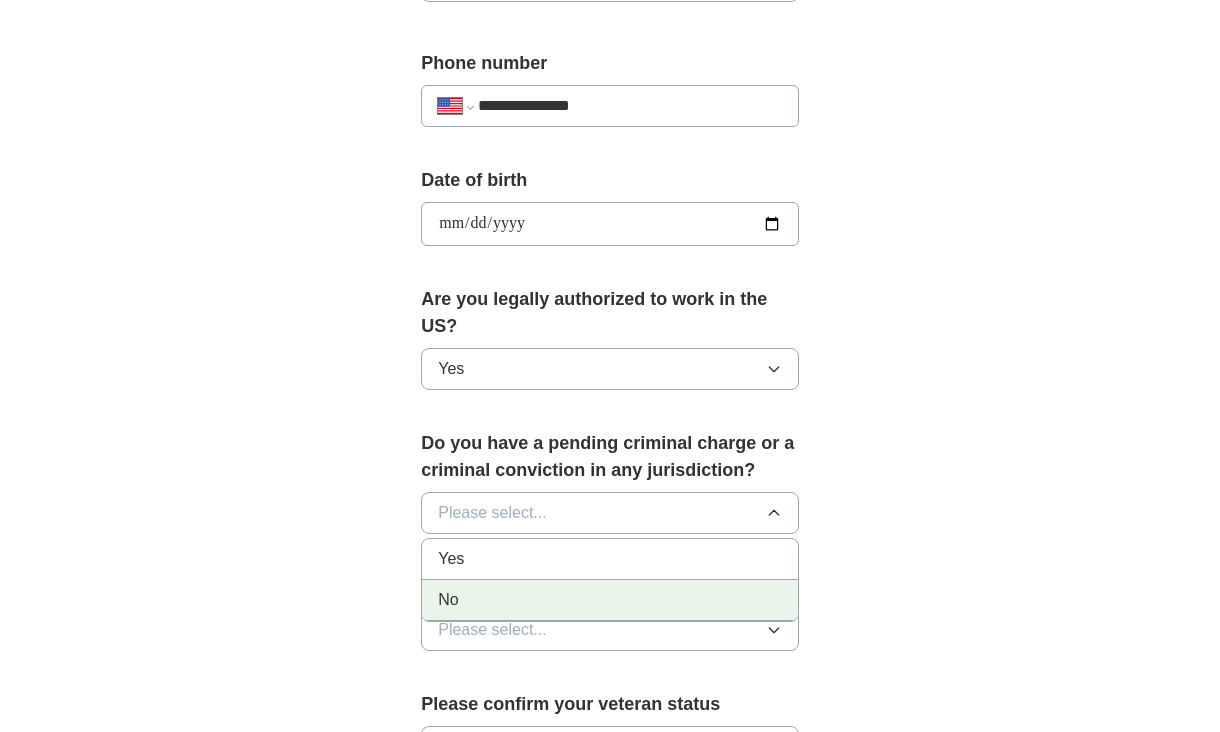 click on "No" at bounding box center (610, 600) 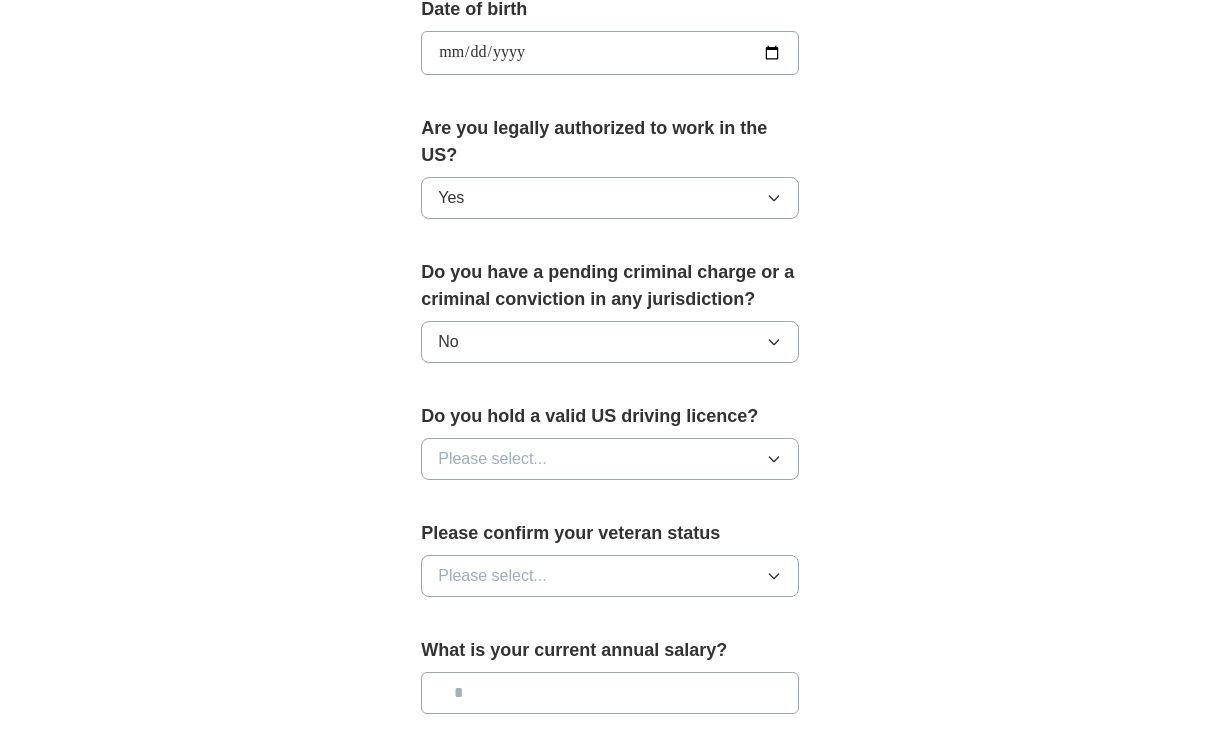 scroll, scrollTop: 961, scrollLeft: 0, axis: vertical 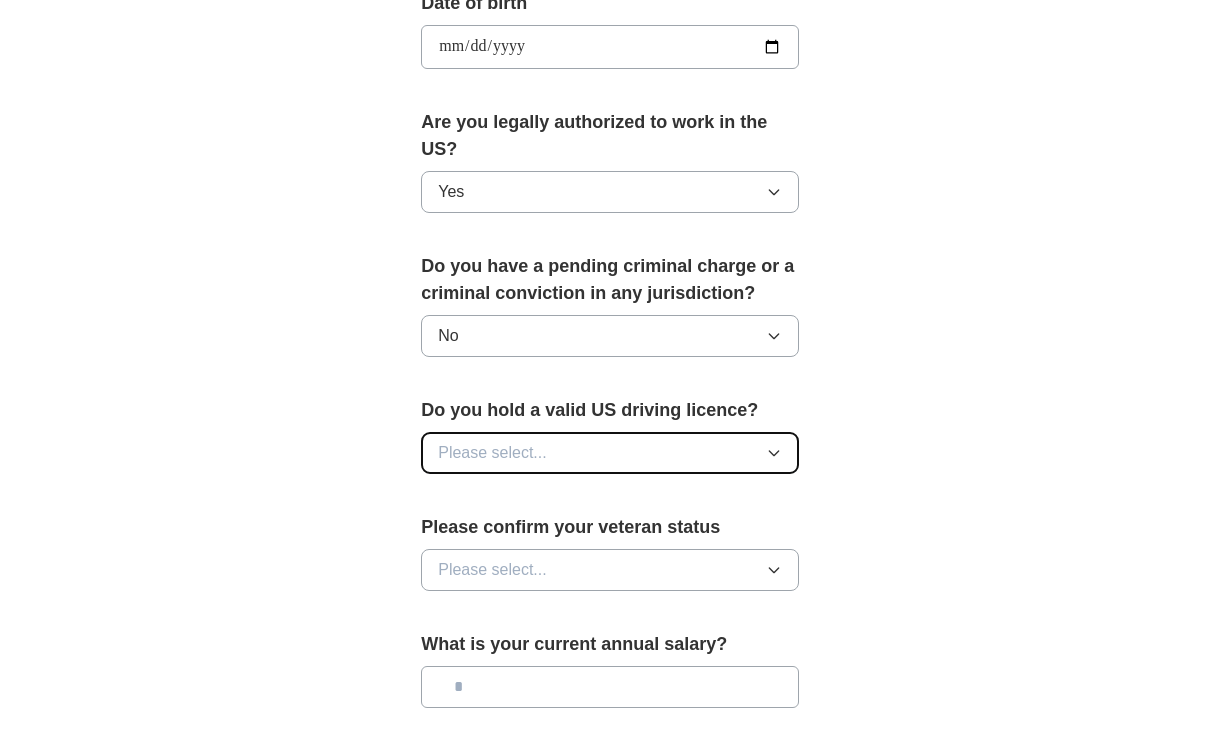 click on "Please select..." at bounding box center [610, 453] 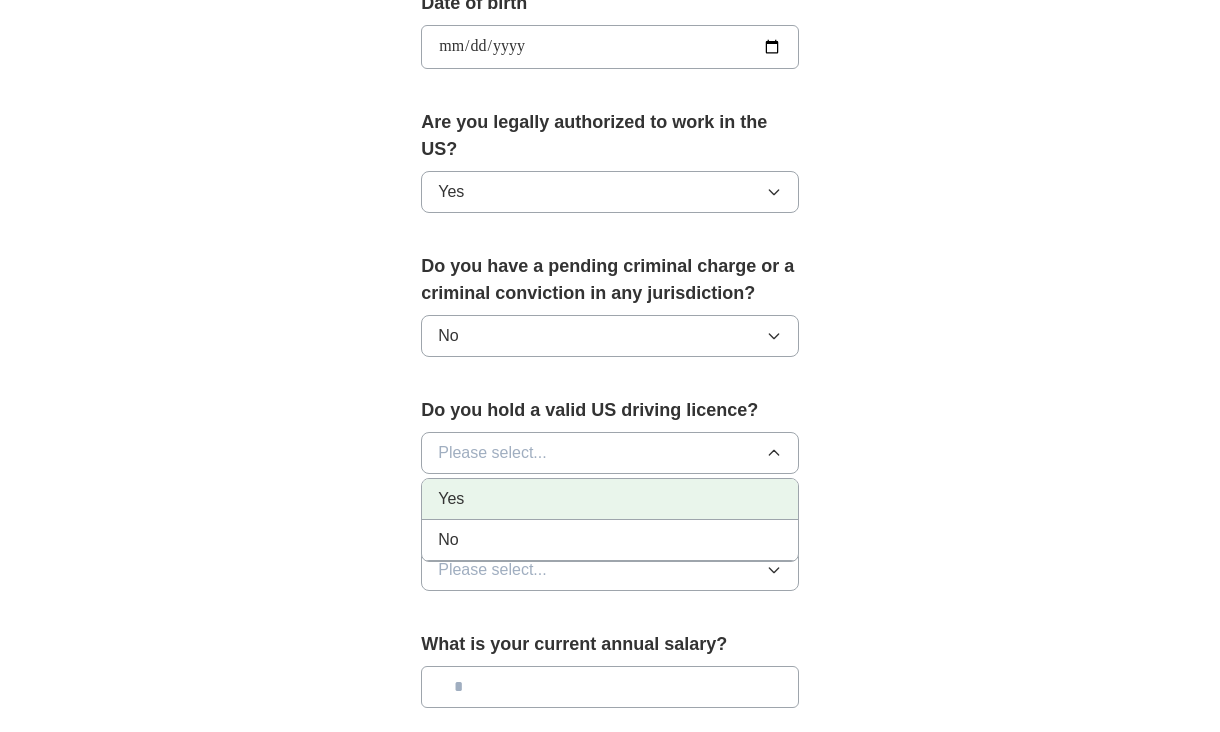click on "Yes" at bounding box center (610, 499) 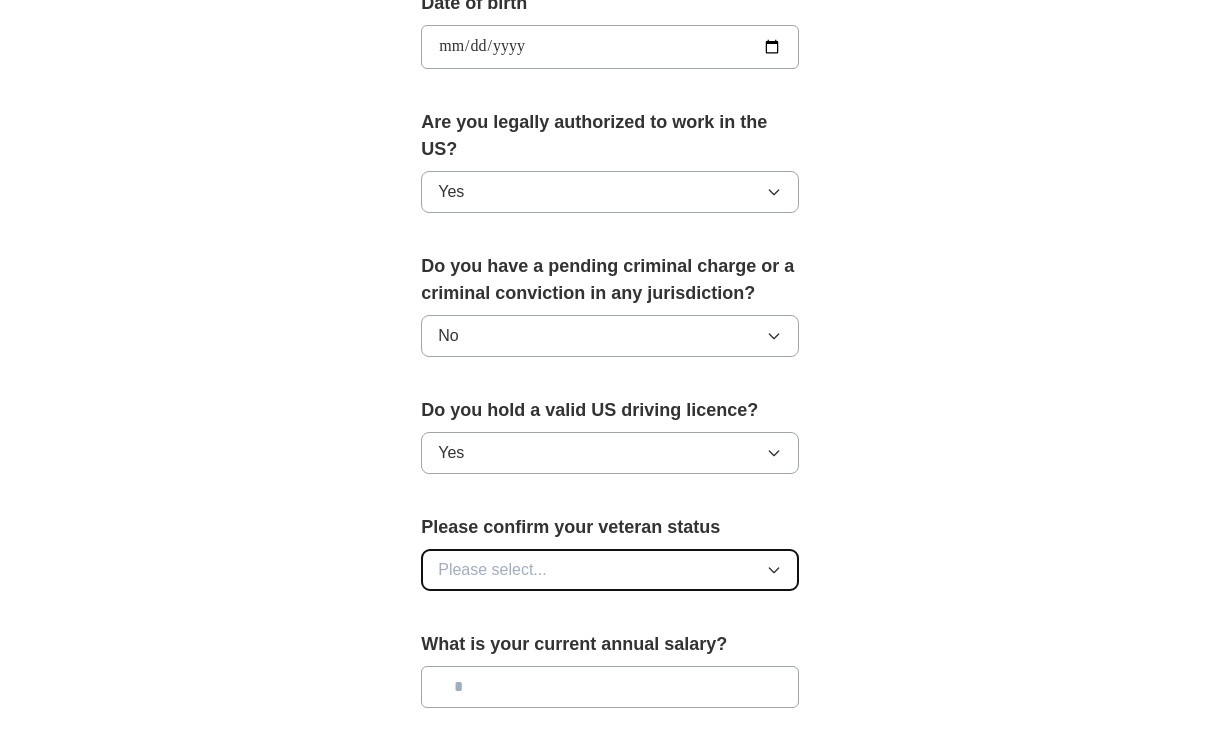 click on "Please select..." at bounding box center (492, 570) 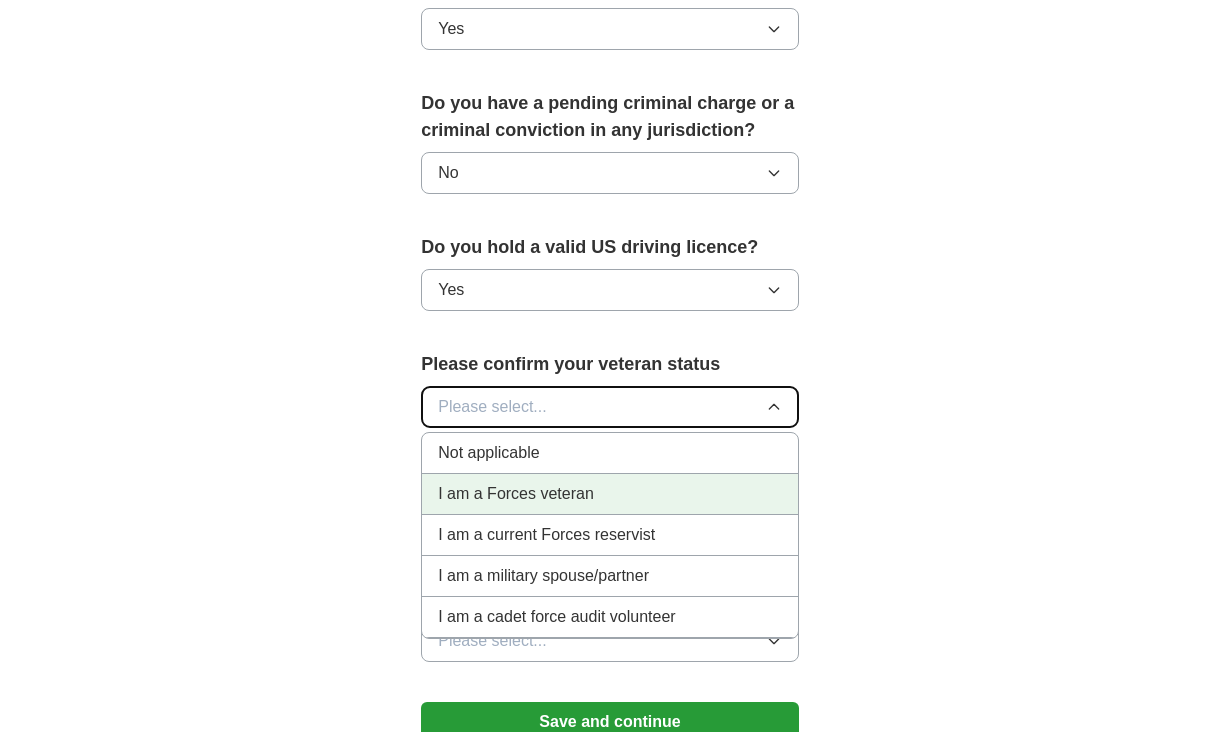 scroll, scrollTop: 1202, scrollLeft: 0, axis: vertical 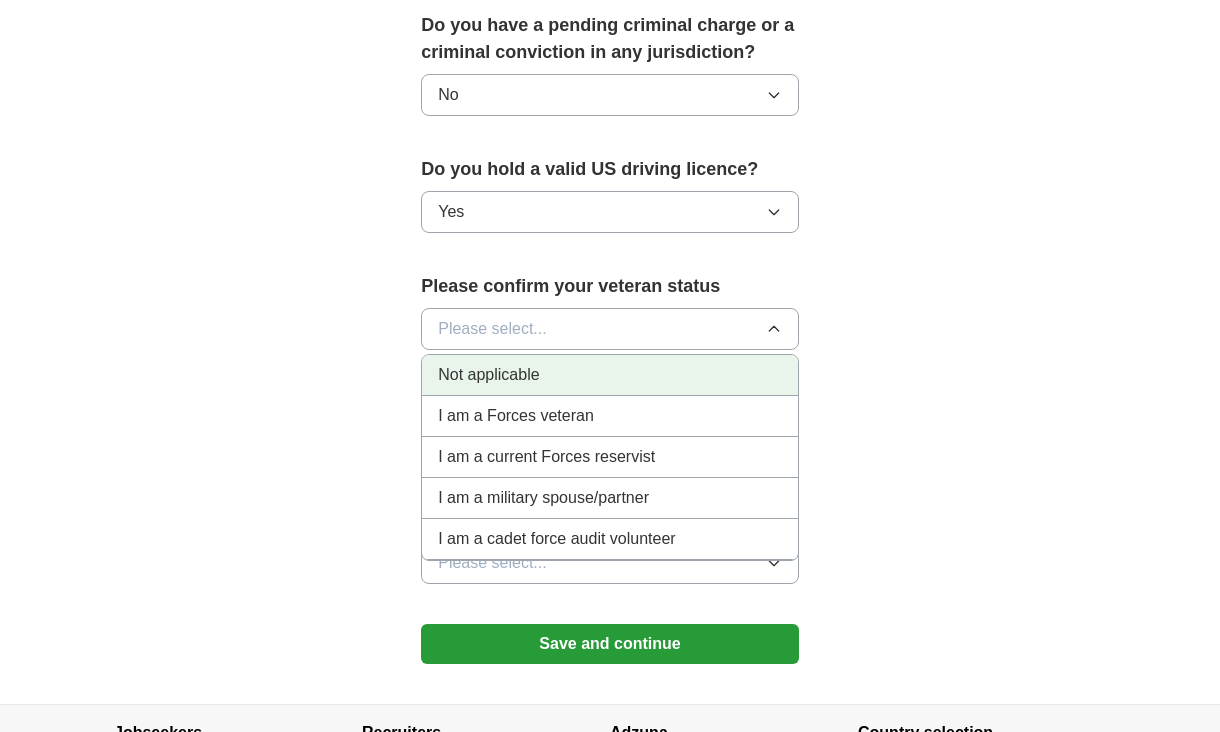 click on "Not applicable" at bounding box center [488, 375] 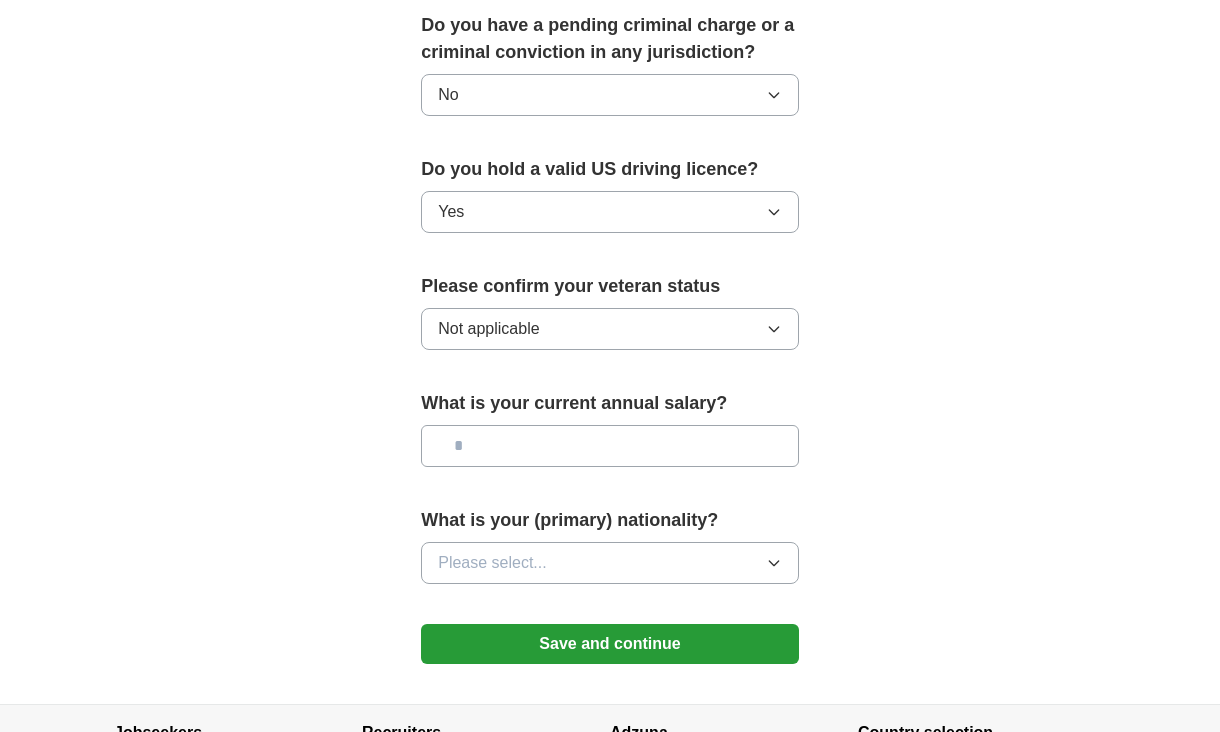 click at bounding box center [610, 446] 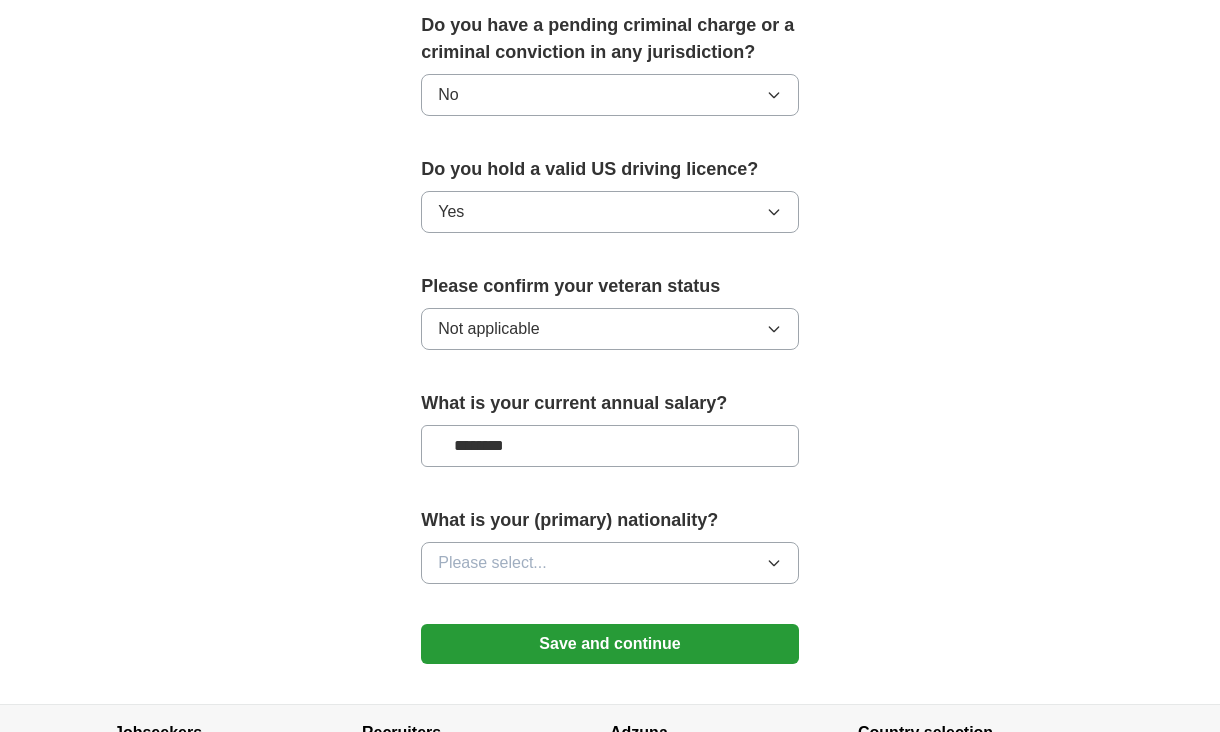 type on "********" 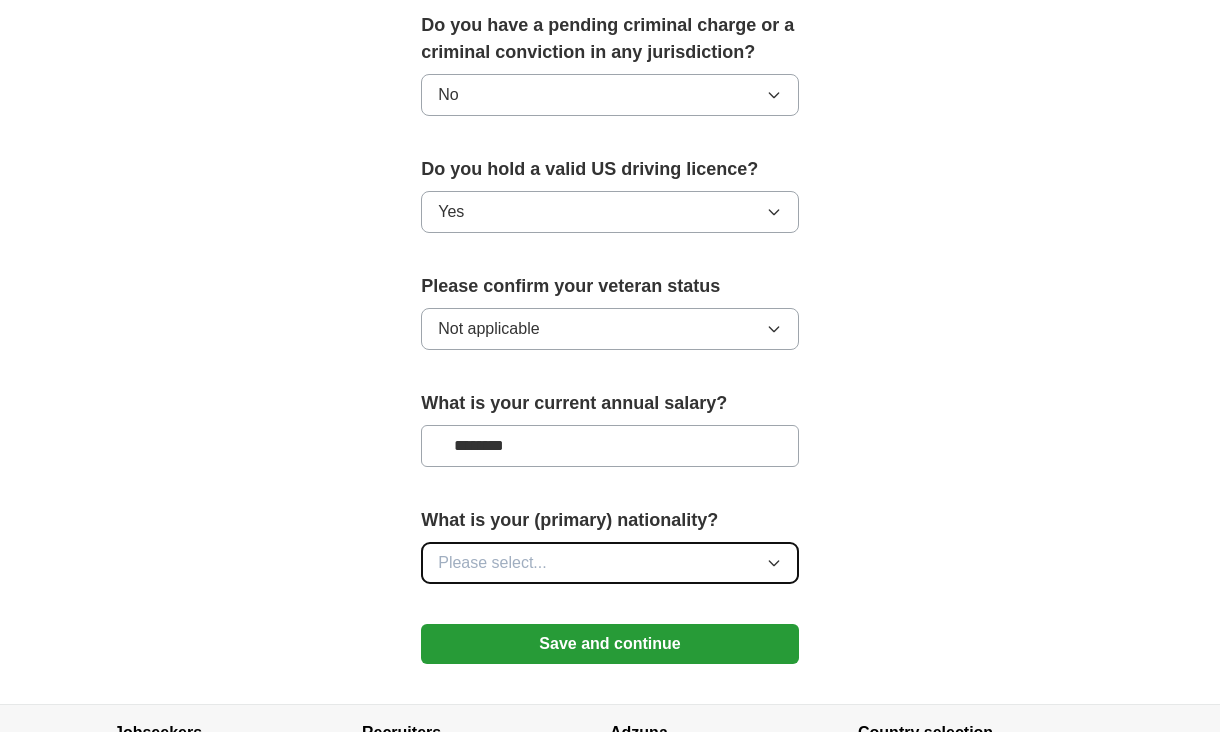 click on "Please select..." at bounding box center [610, 563] 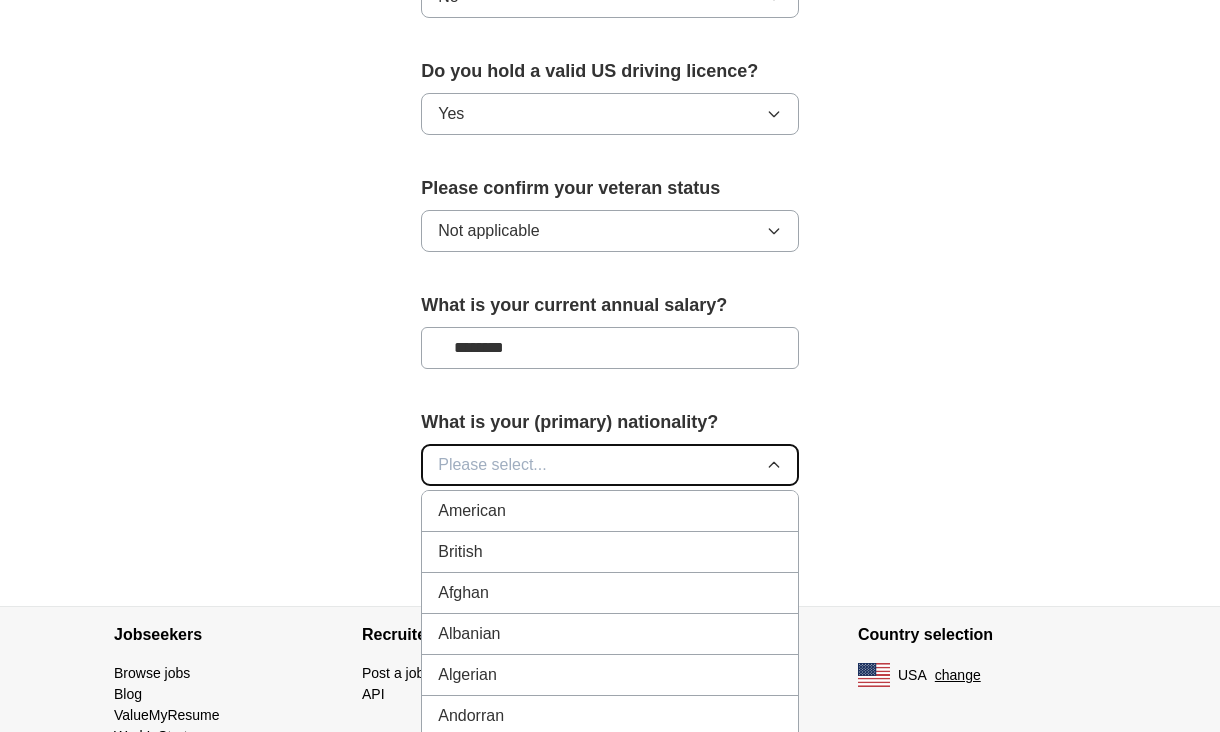scroll, scrollTop: 1325, scrollLeft: 0, axis: vertical 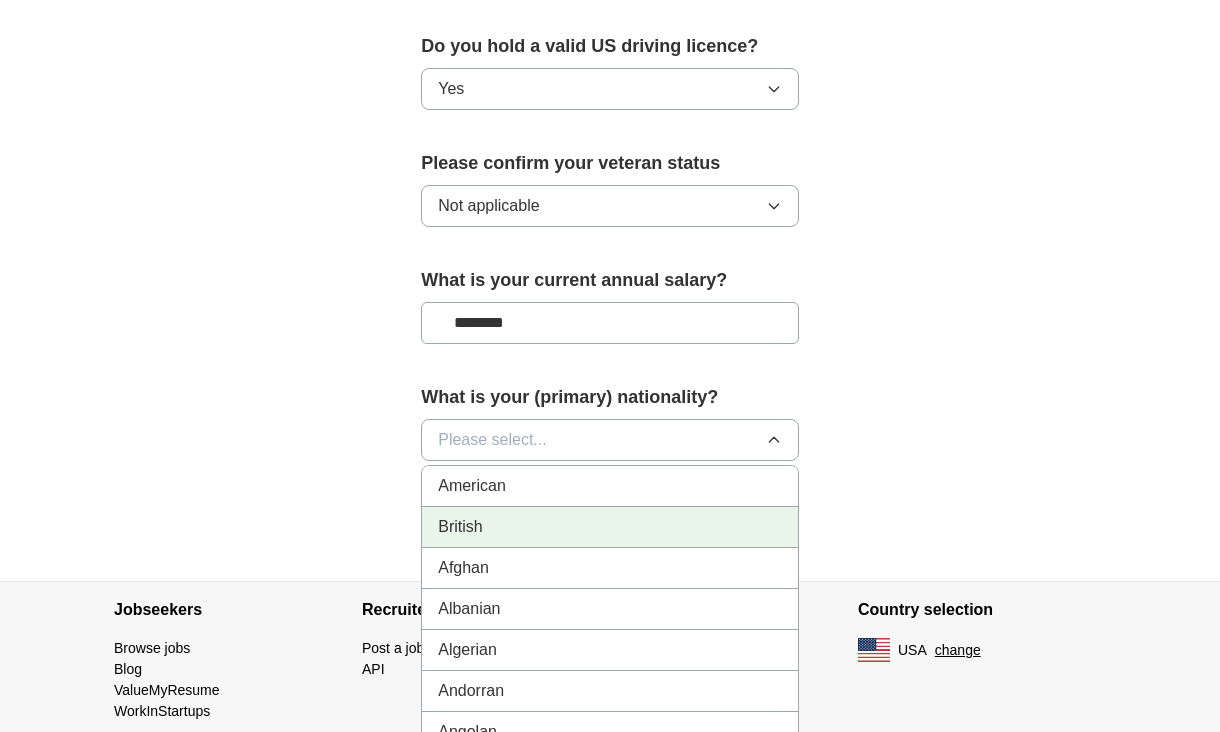 click on "British" at bounding box center [610, 527] 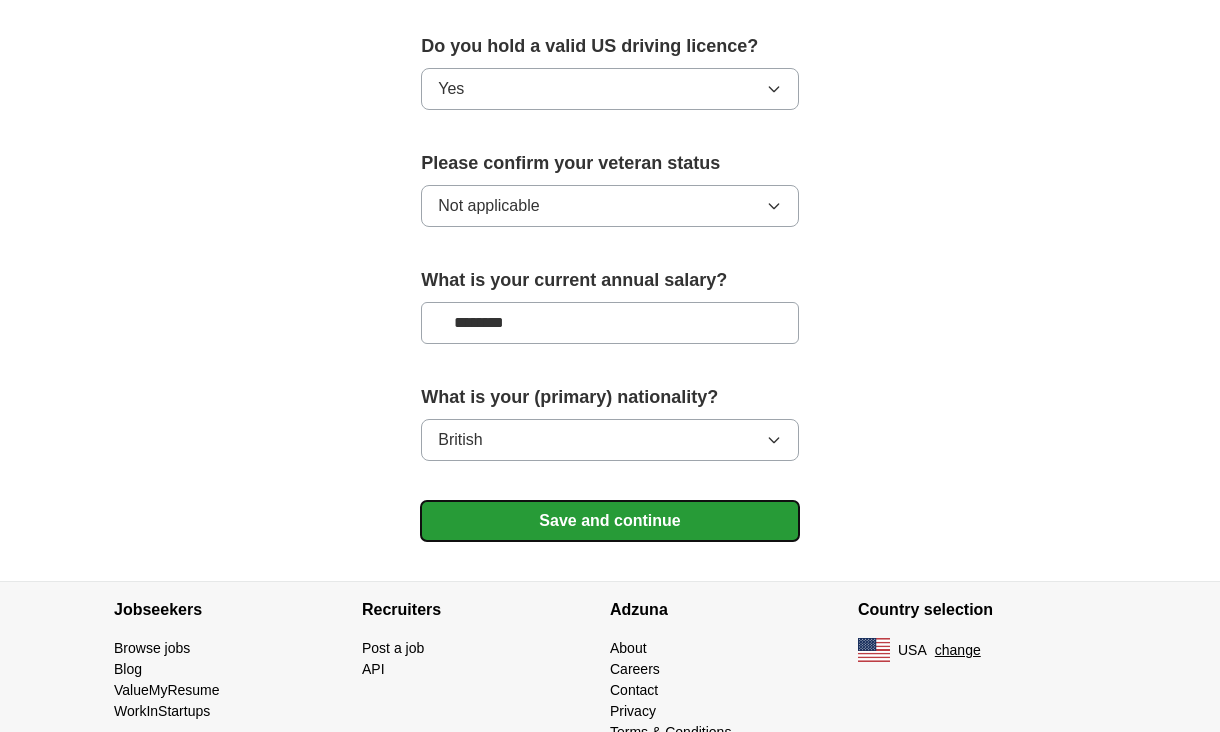 click on "Save and continue" at bounding box center (610, 521) 